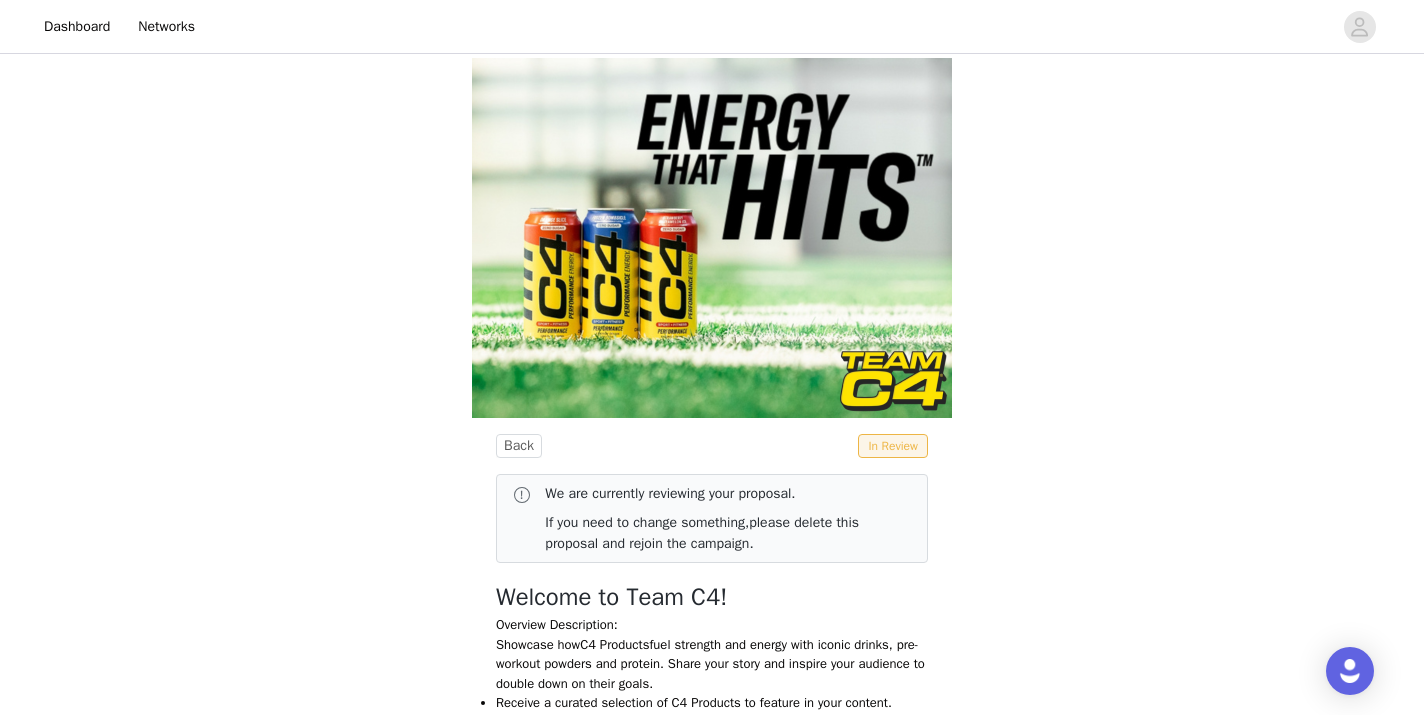 scroll, scrollTop: 0, scrollLeft: 0, axis: both 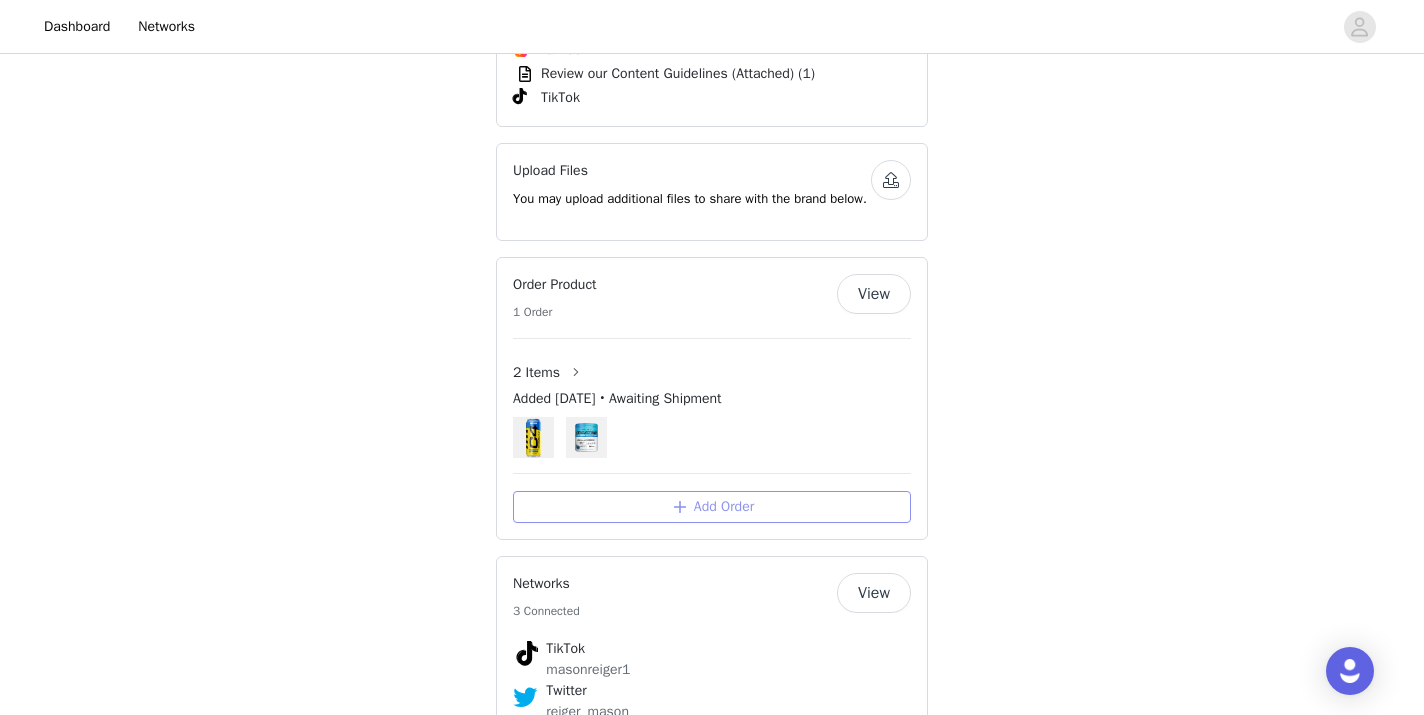 click on "Add Order" at bounding box center (712, 507) 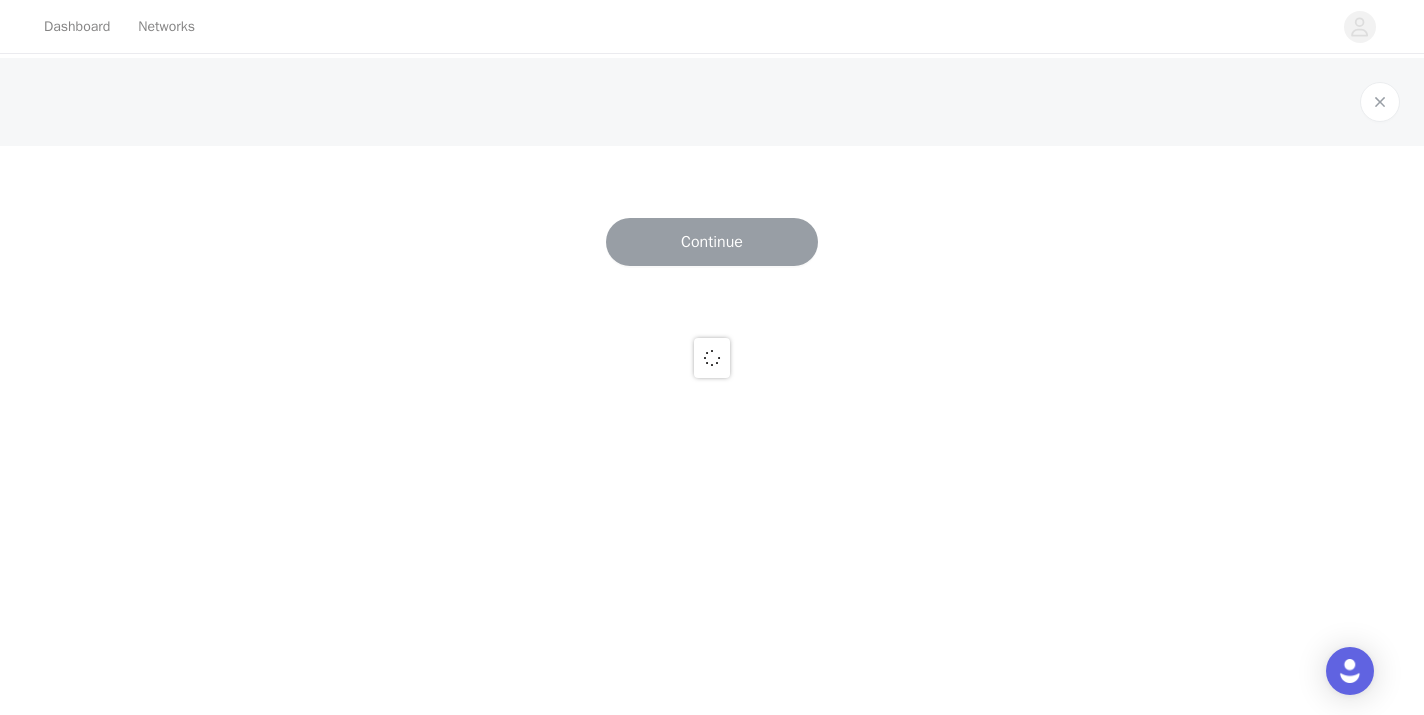 scroll, scrollTop: 0, scrollLeft: 0, axis: both 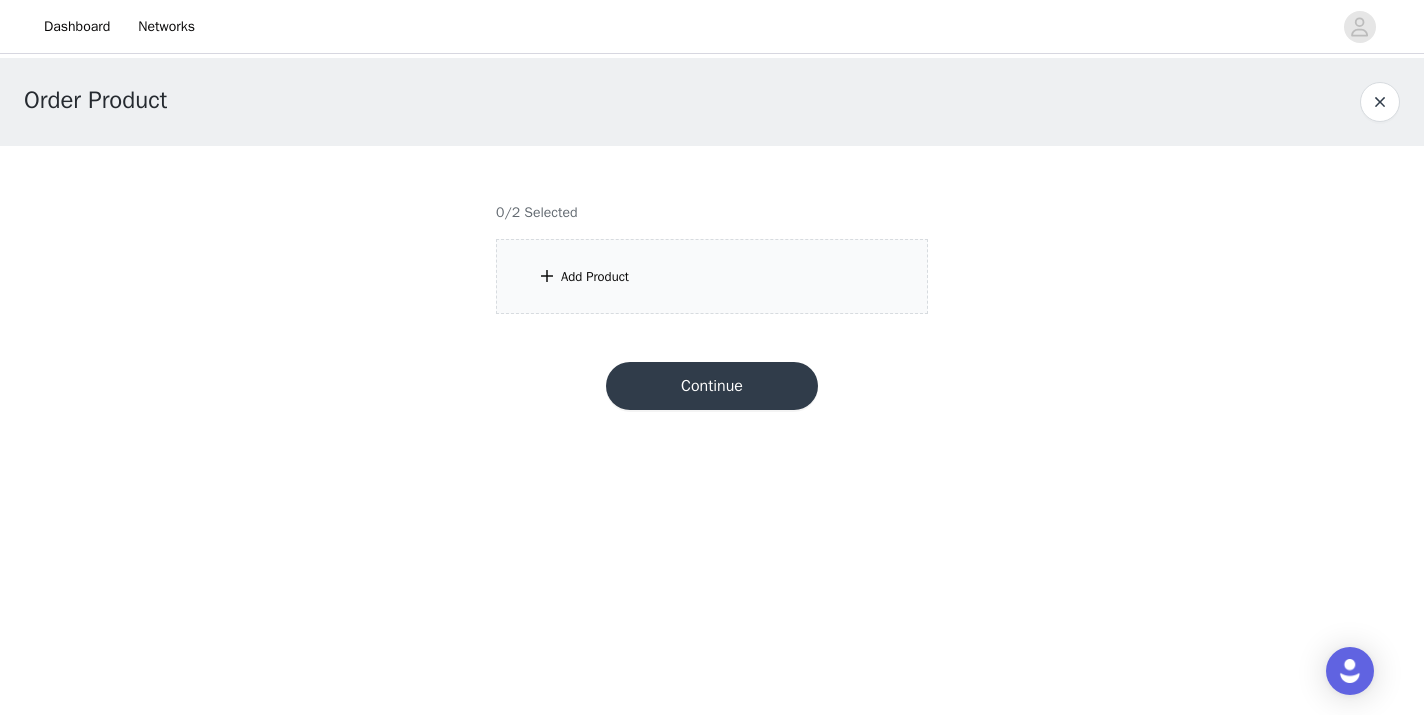 click on "Add Product" at bounding box center (712, 276) 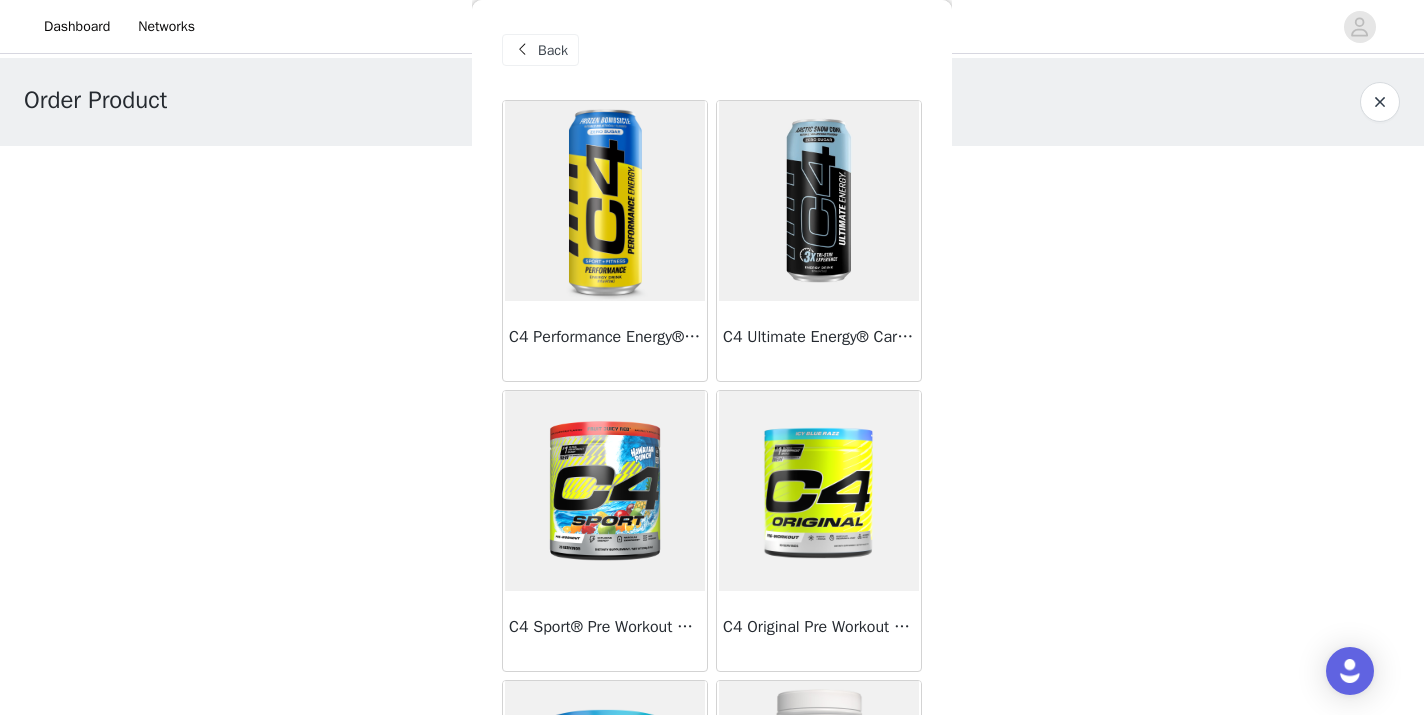 click at bounding box center [605, 201] 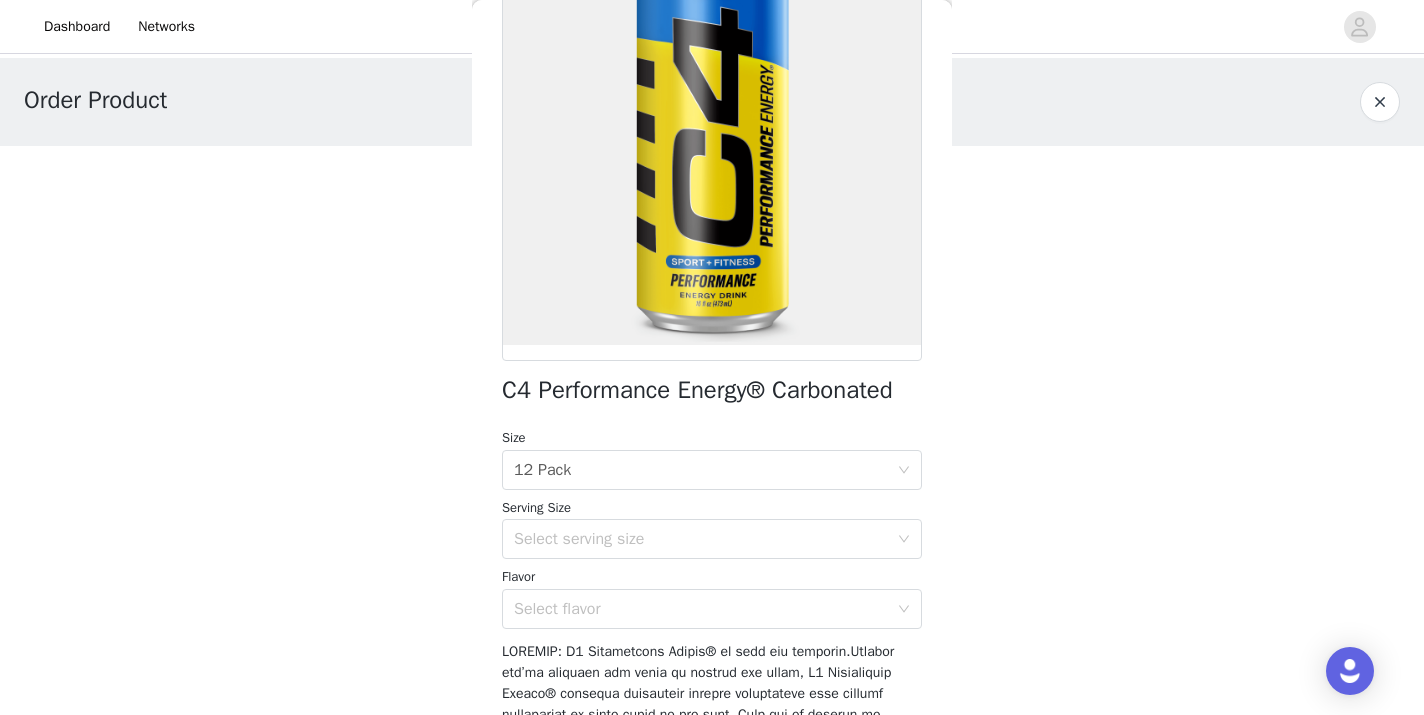 scroll, scrollTop: 191, scrollLeft: 0, axis: vertical 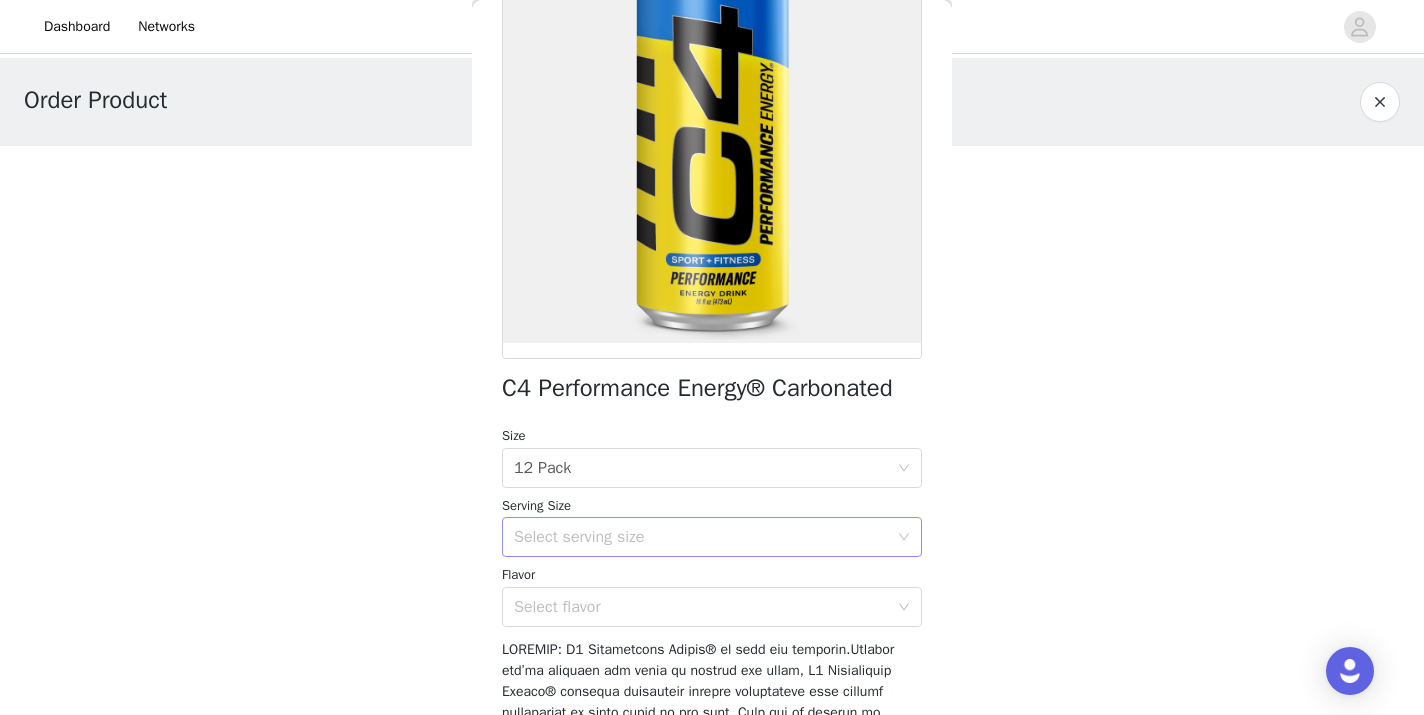 click on "Select serving size" at bounding box center (701, 537) 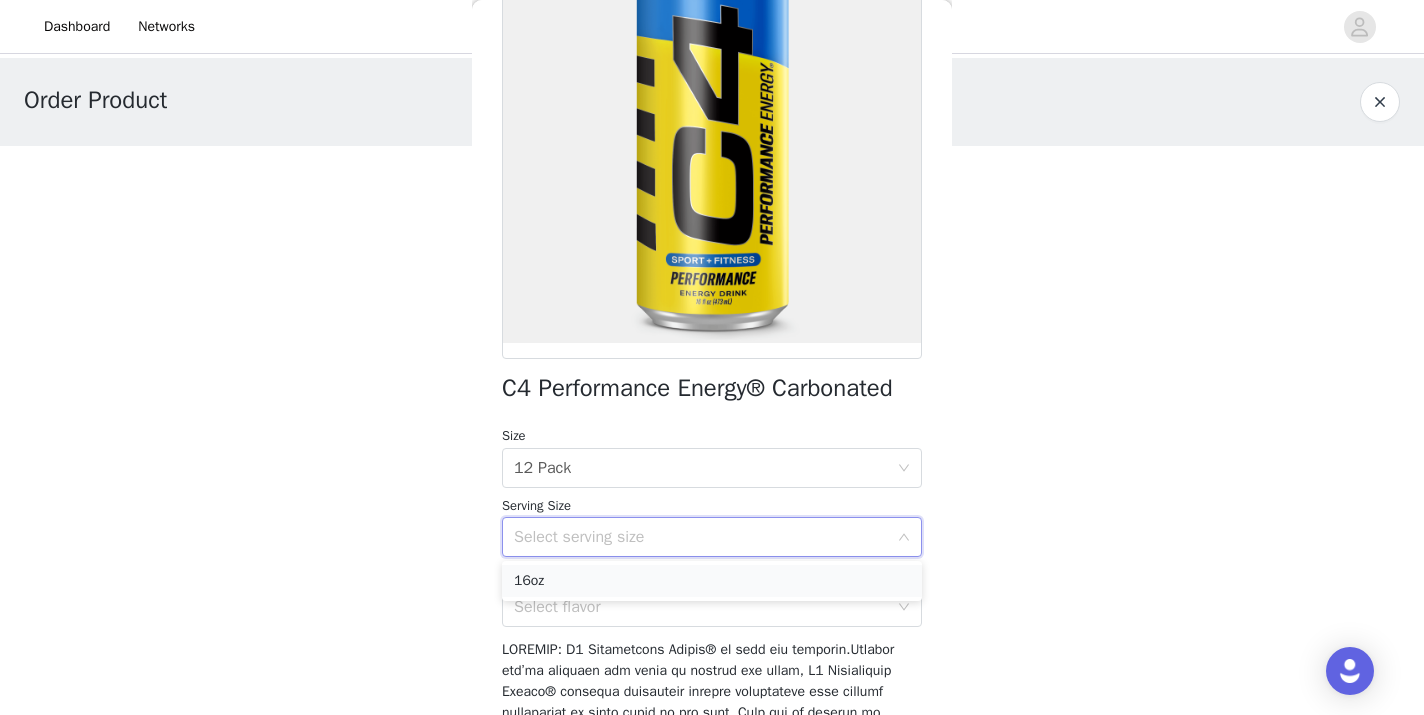 click on "16oz" at bounding box center [712, 581] 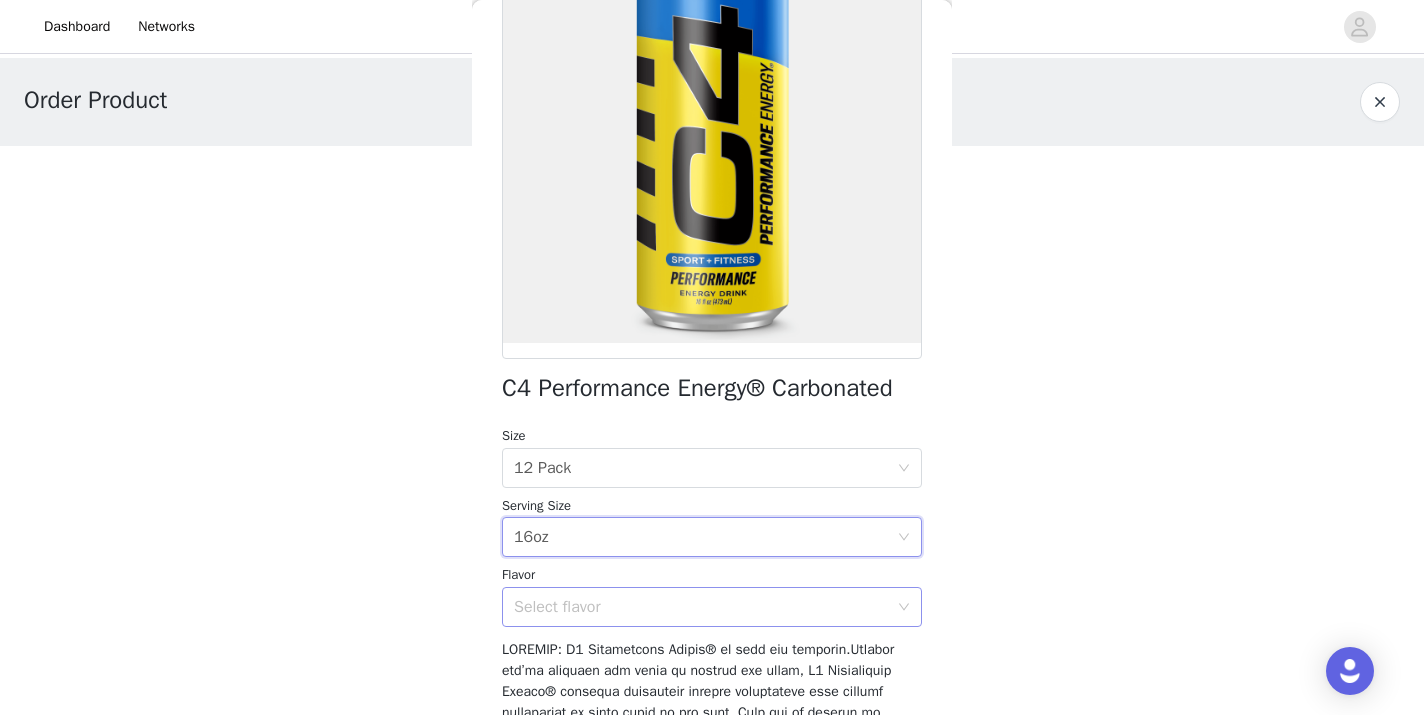 click on "Select flavor" at bounding box center [701, 607] 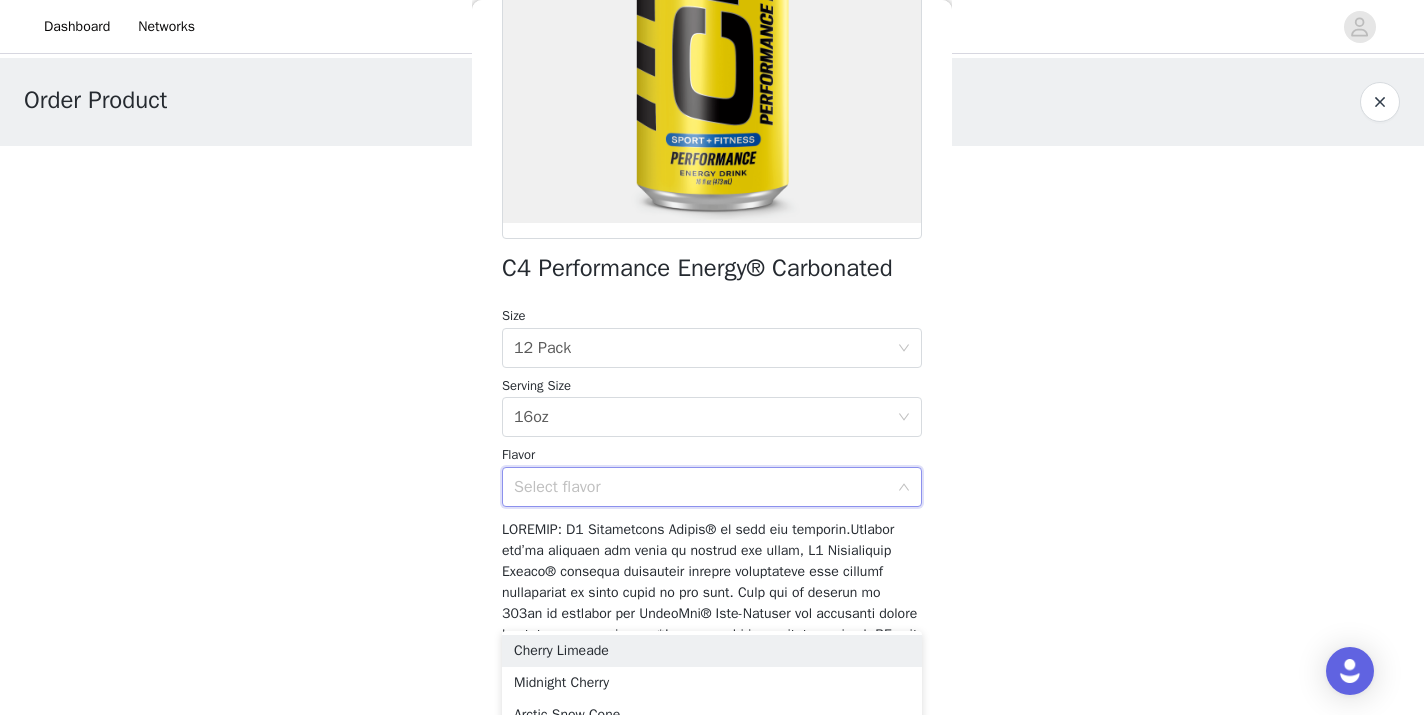 scroll, scrollTop: 329, scrollLeft: 0, axis: vertical 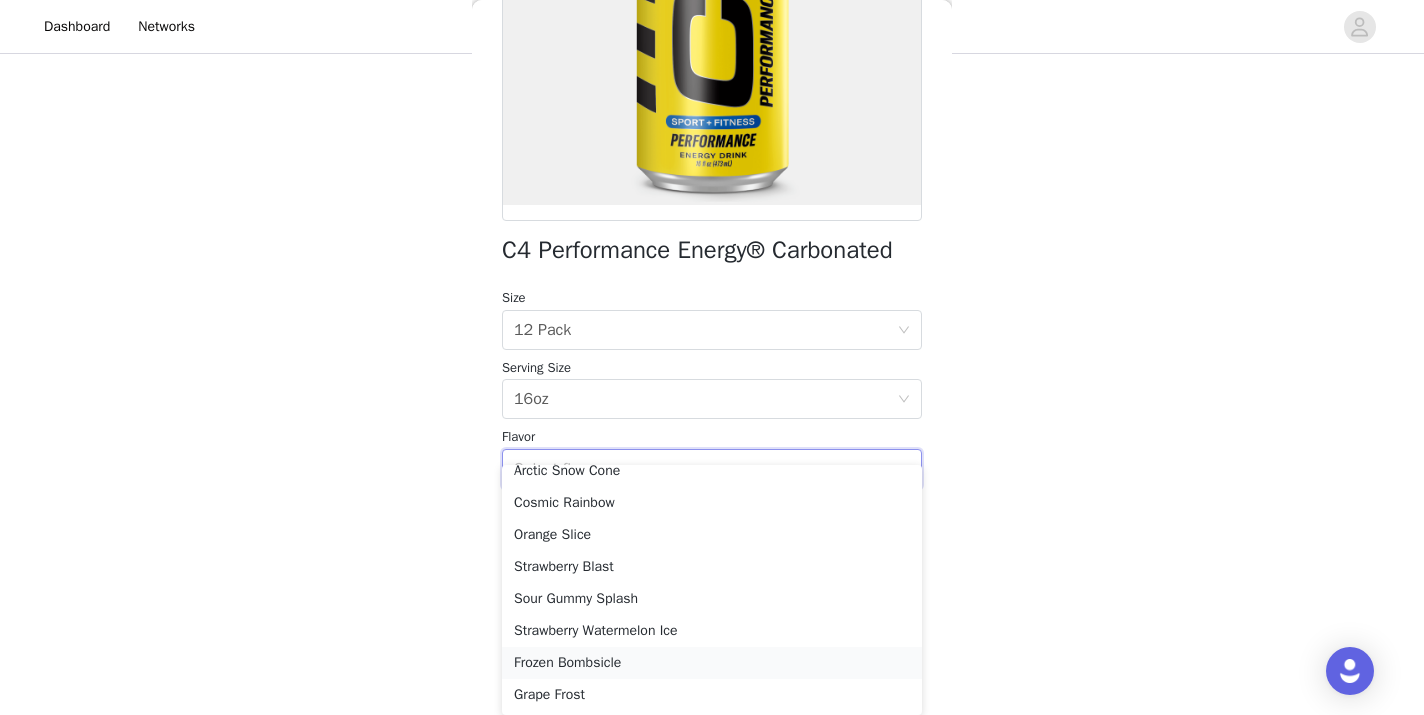 click on "Frozen Bombsicle" at bounding box center (712, 663) 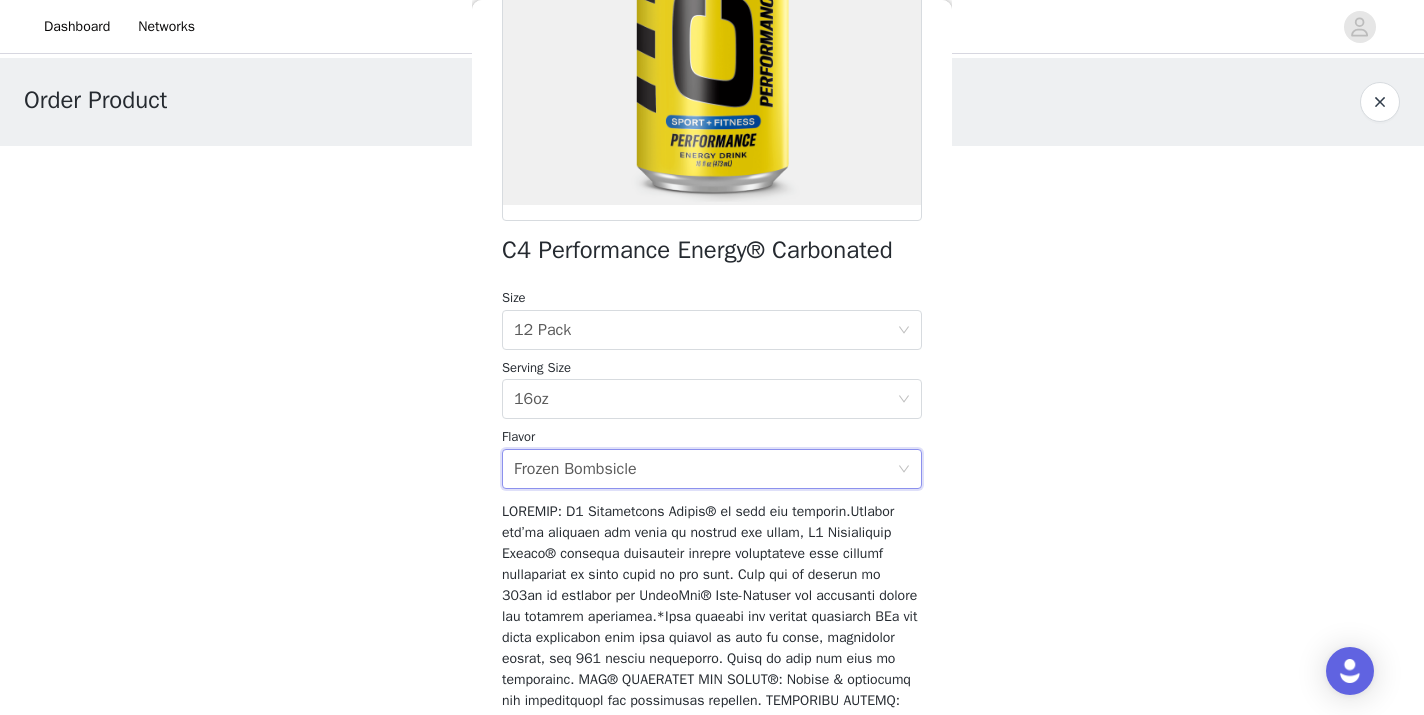scroll, scrollTop: 0, scrollLeft: 0, axis: both 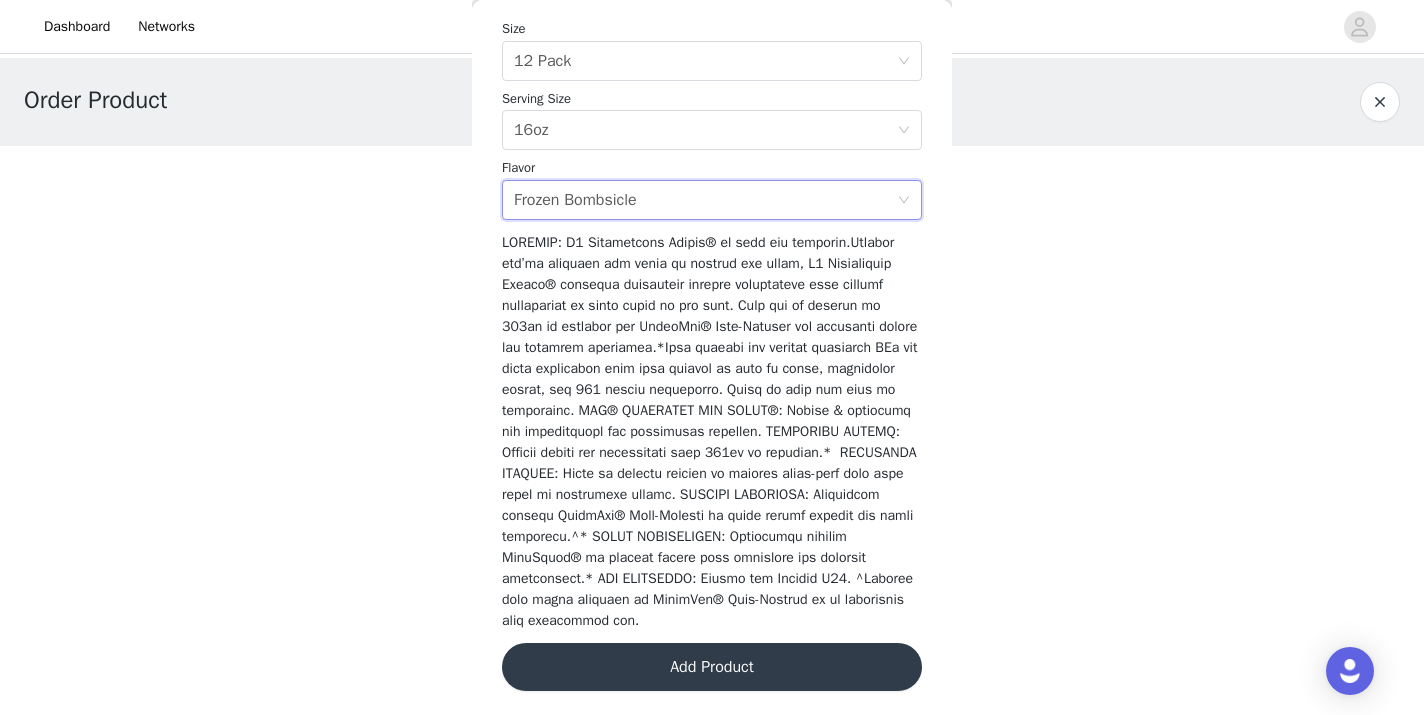 click on "Add Product" at bounding box center (712, 667) 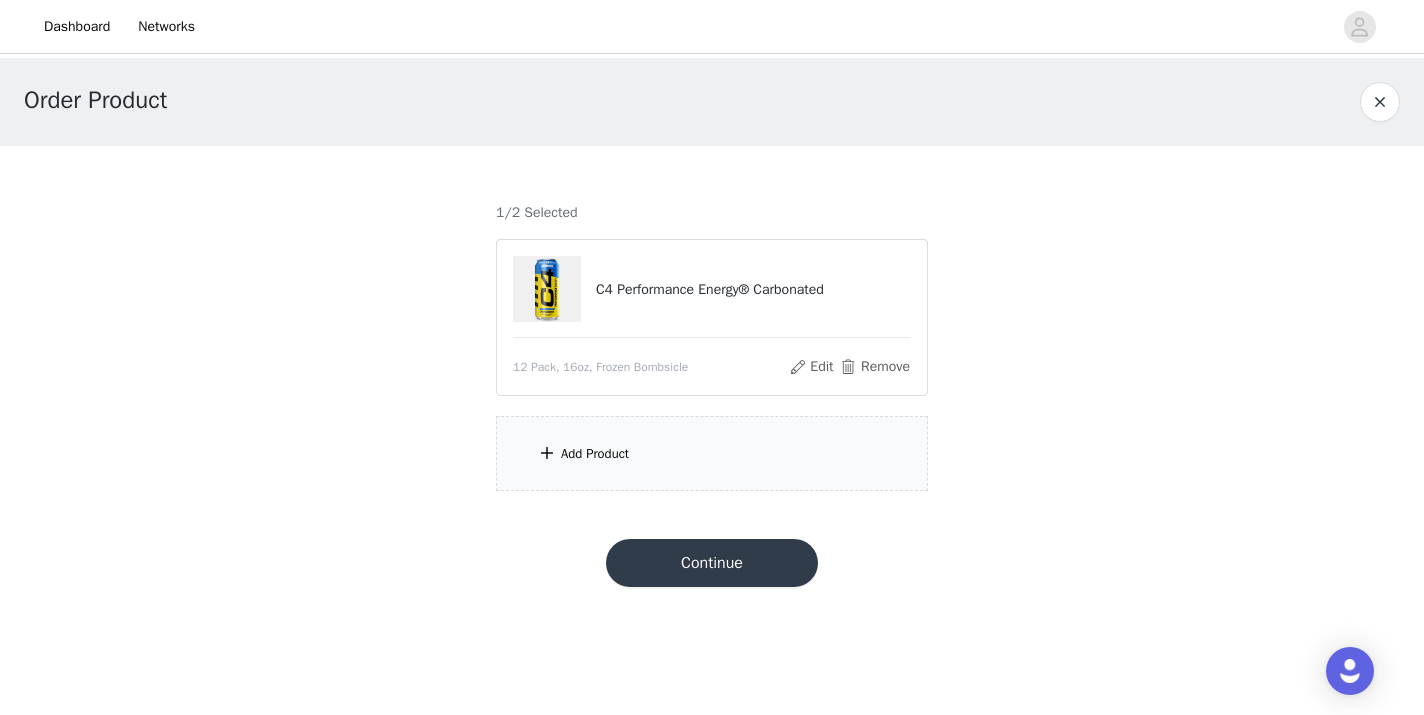 click on "Add Product" at bounding box center [595, 454] 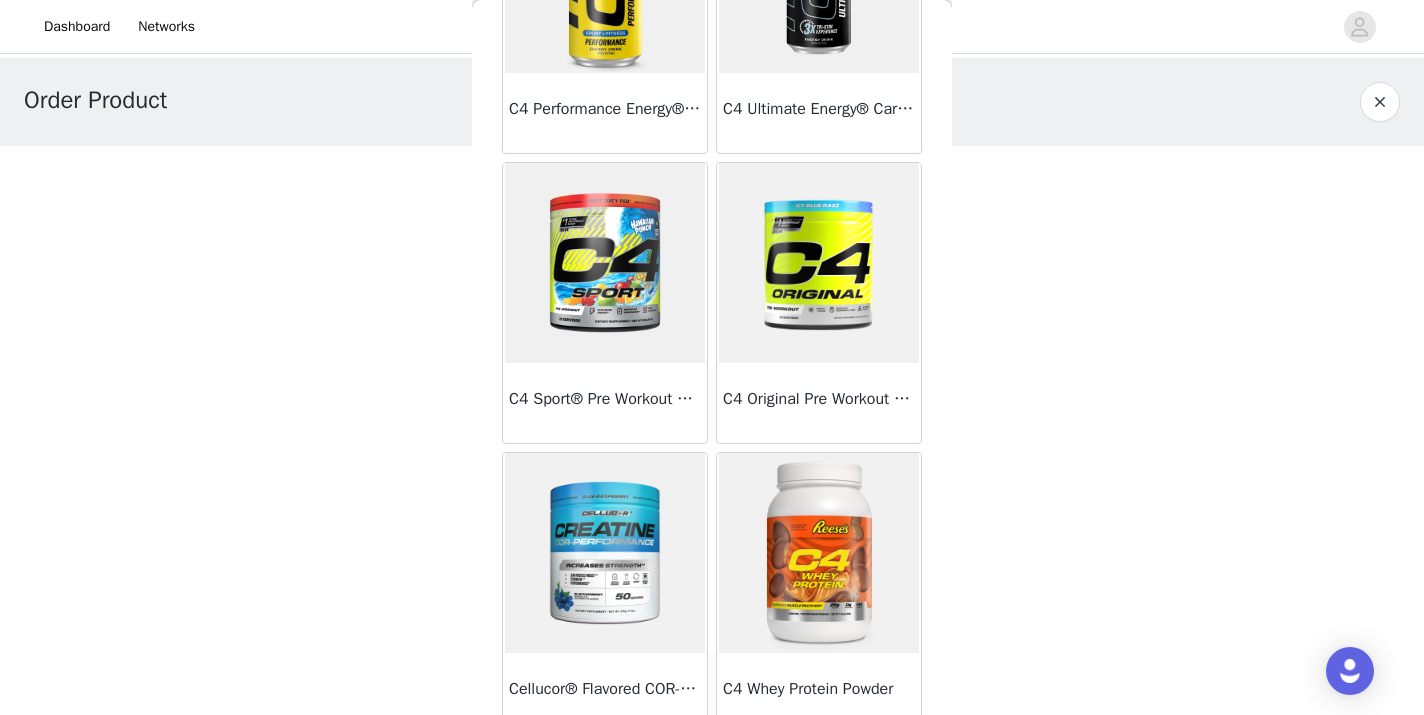 scroll, scrollTop: 0, scrollLeft: 0, axis: both 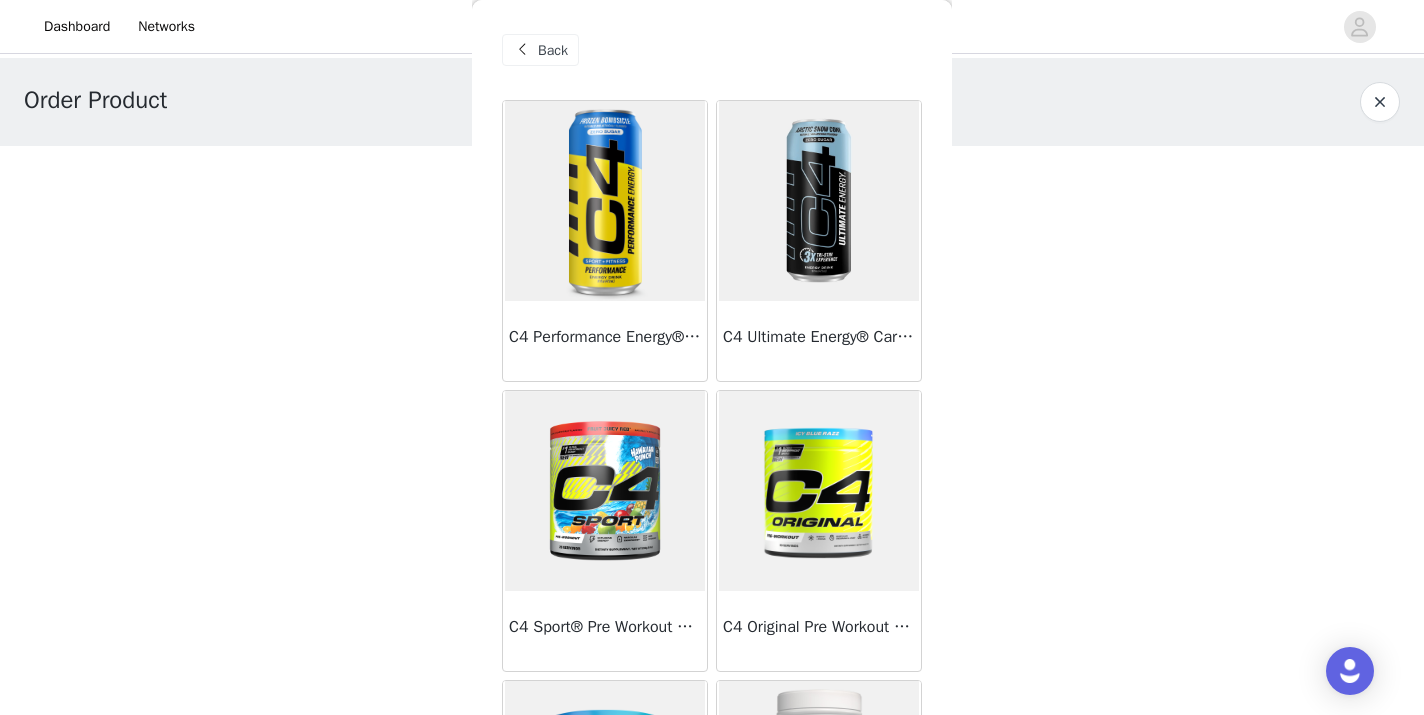 click at bounding box center (605, 201) 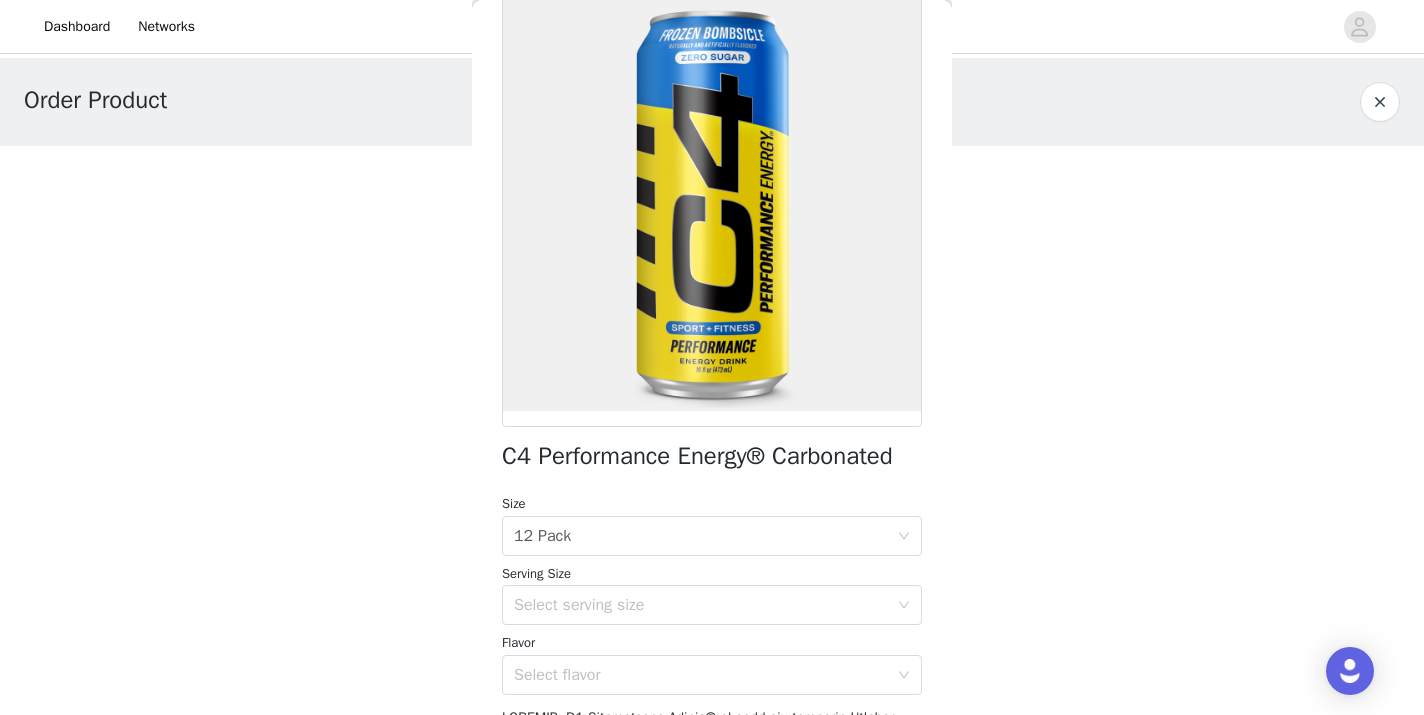 scroll, scrollTop: 124, scrollLeft: 0, axis: vertical 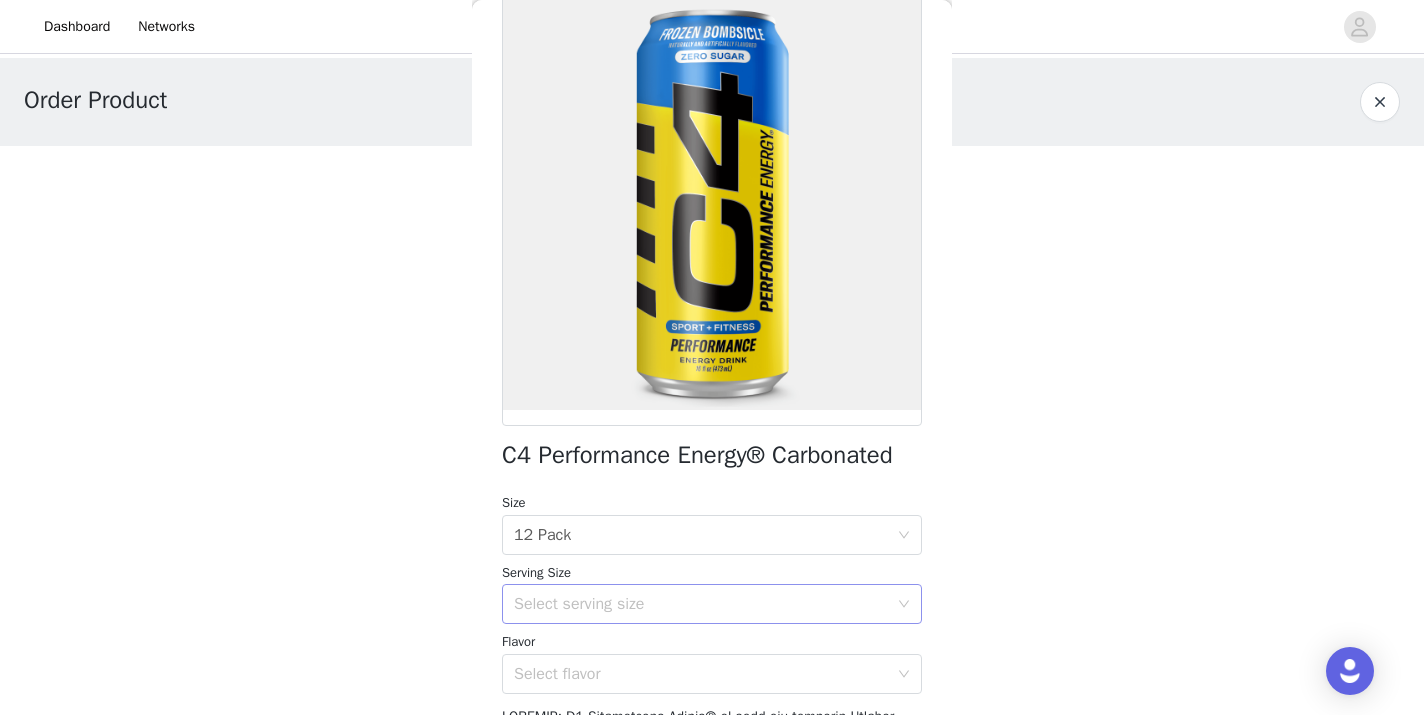 click on "Select serving size" at bounding box center [712, 604] 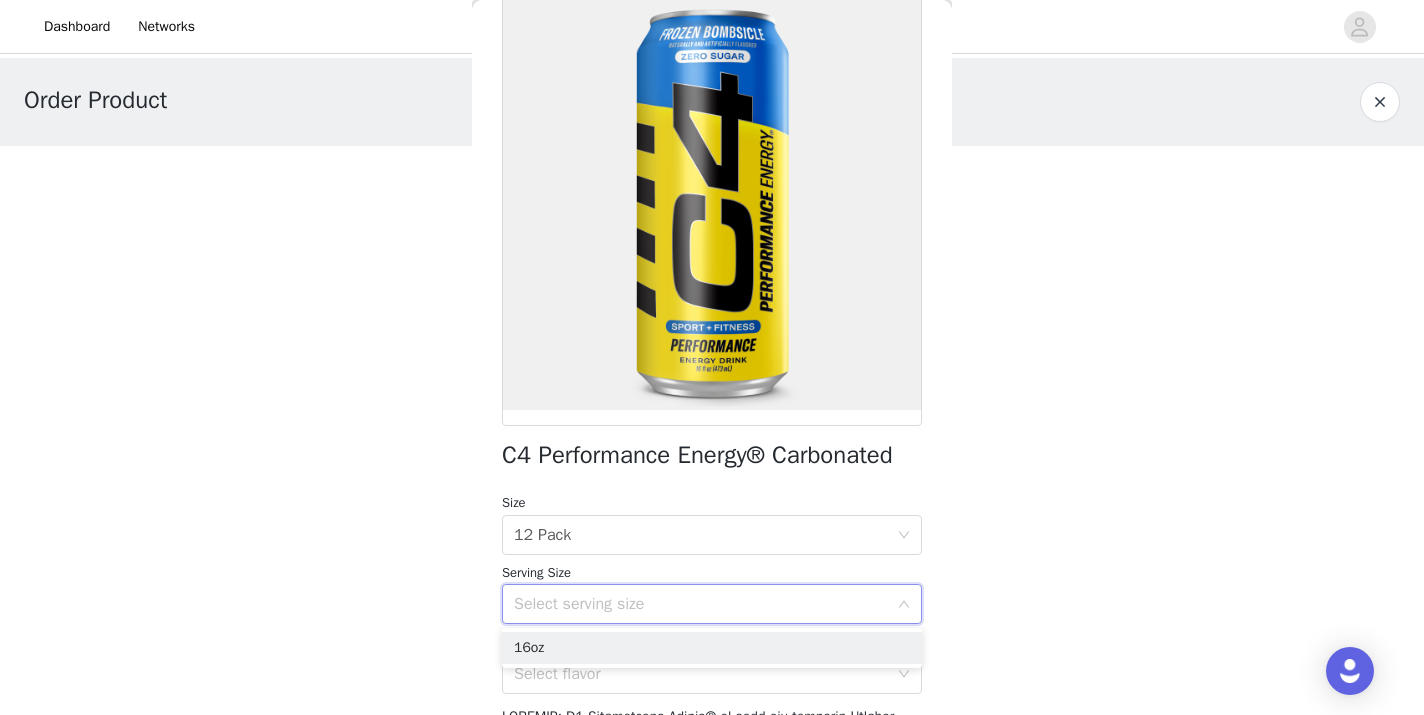 scroll, scrollTop: 172, scrollLeft: 0, axis: vertical 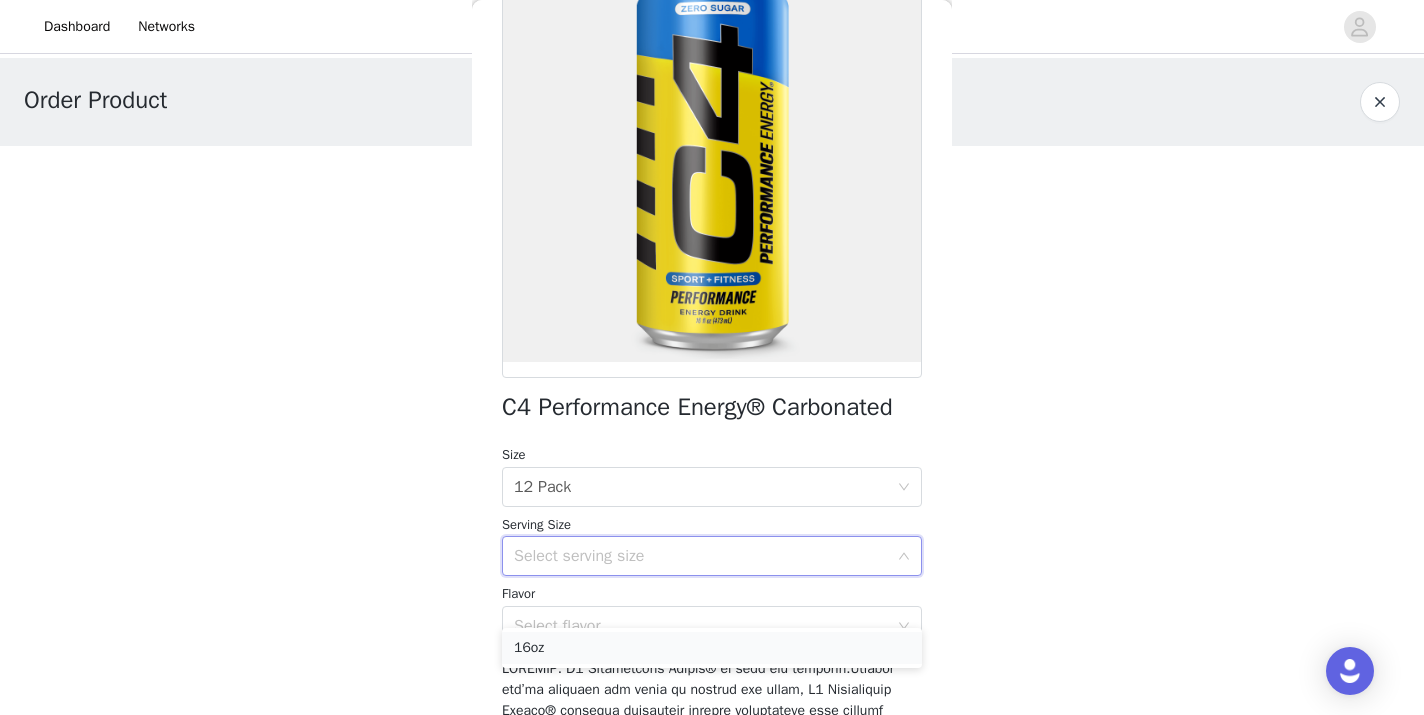 click on "16oz" at bounding box center [712, 648] 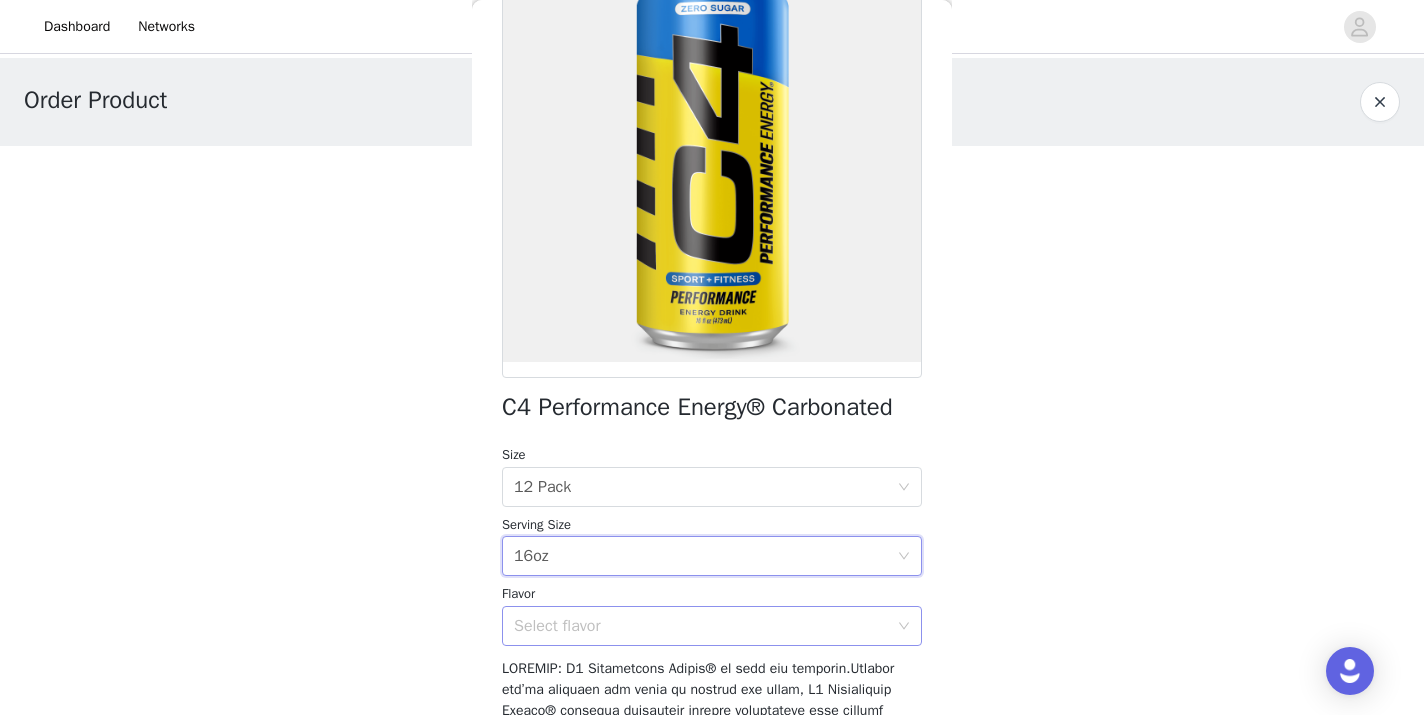 click on "Select flavor" at bounding box center (701, 626) 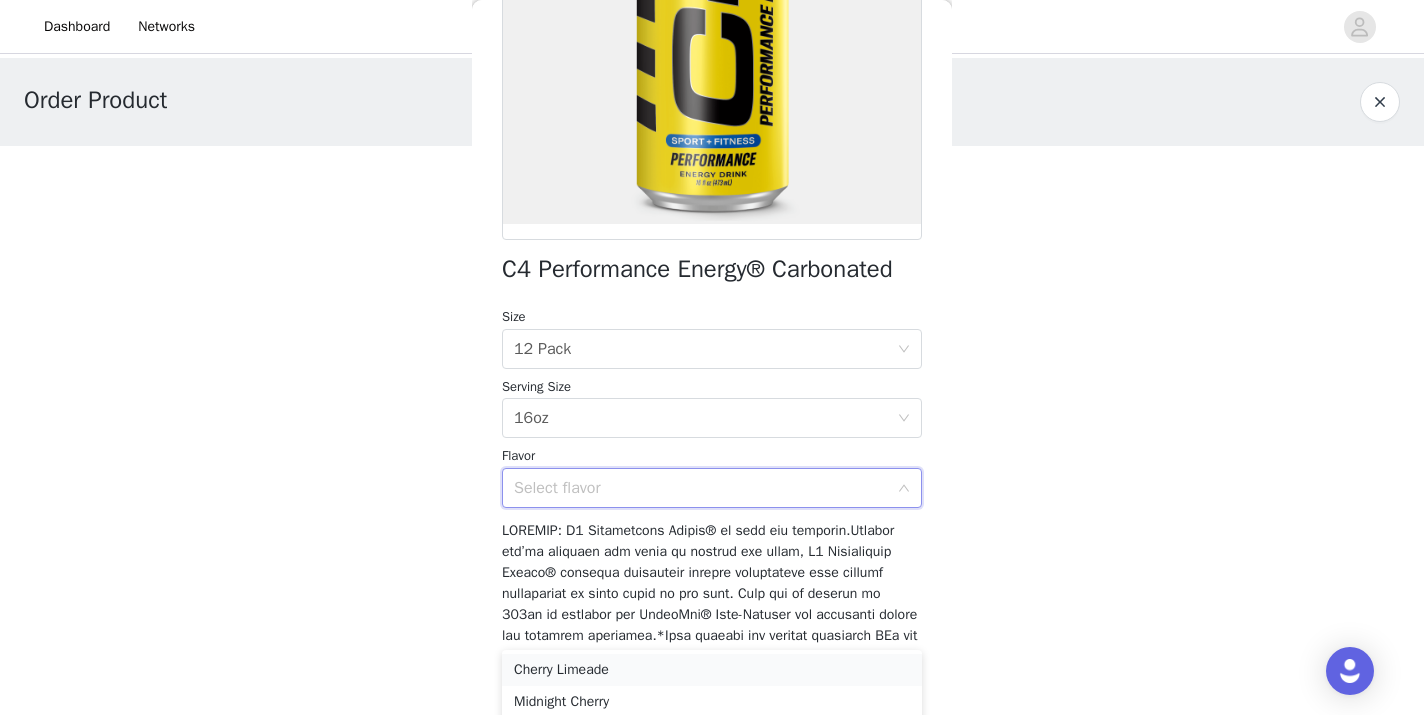 scroll, scrollTop: 311, scrollLeft: 0, axis: vertical 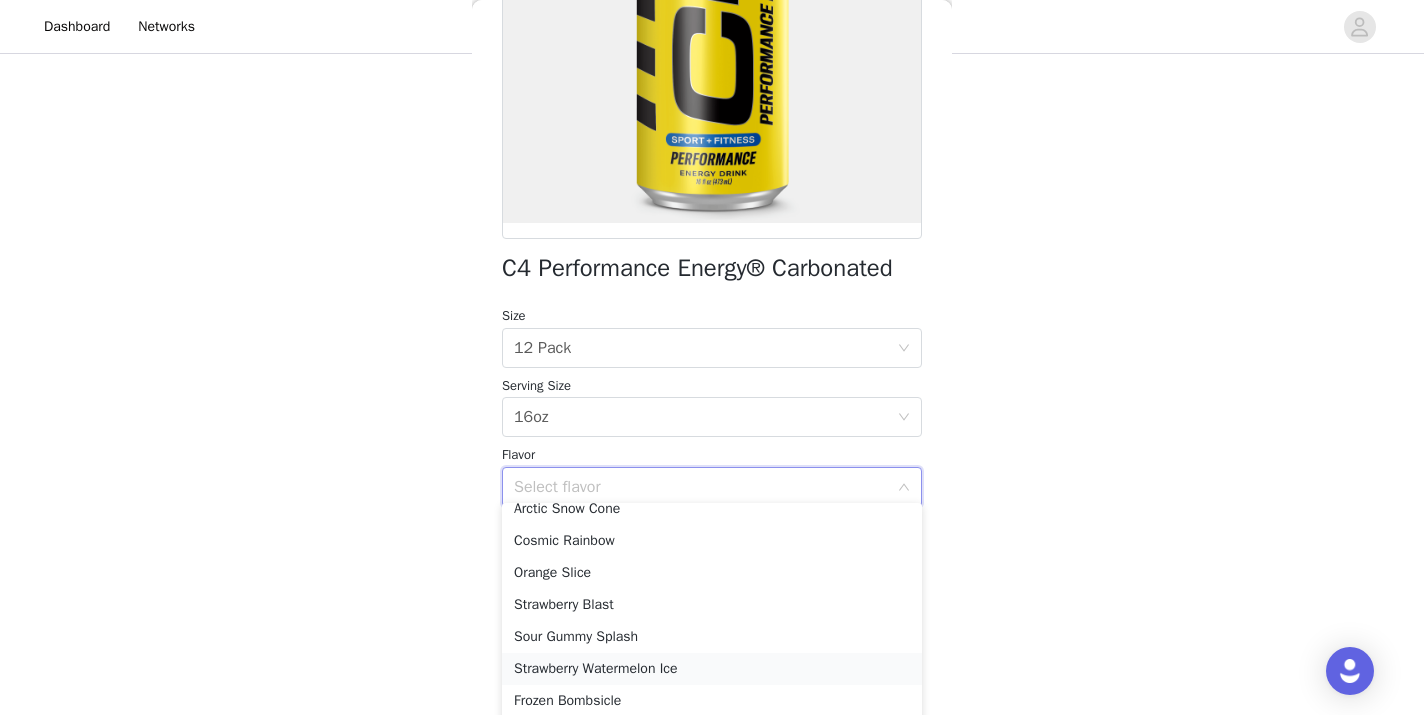 click on "Strawberry Watermelon Ice" at bounding box center (712, 669) 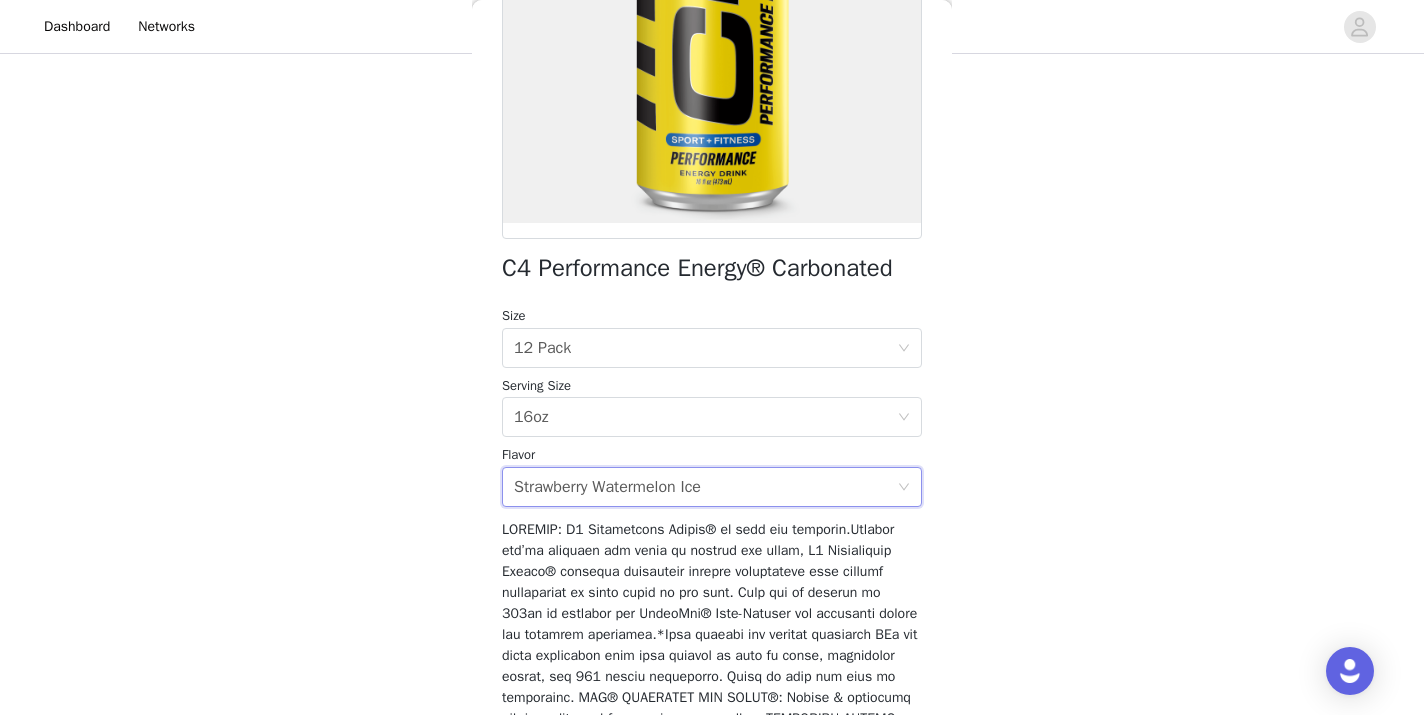 scroll, scrollTop: 0, scrollLeft: 0, axis: both 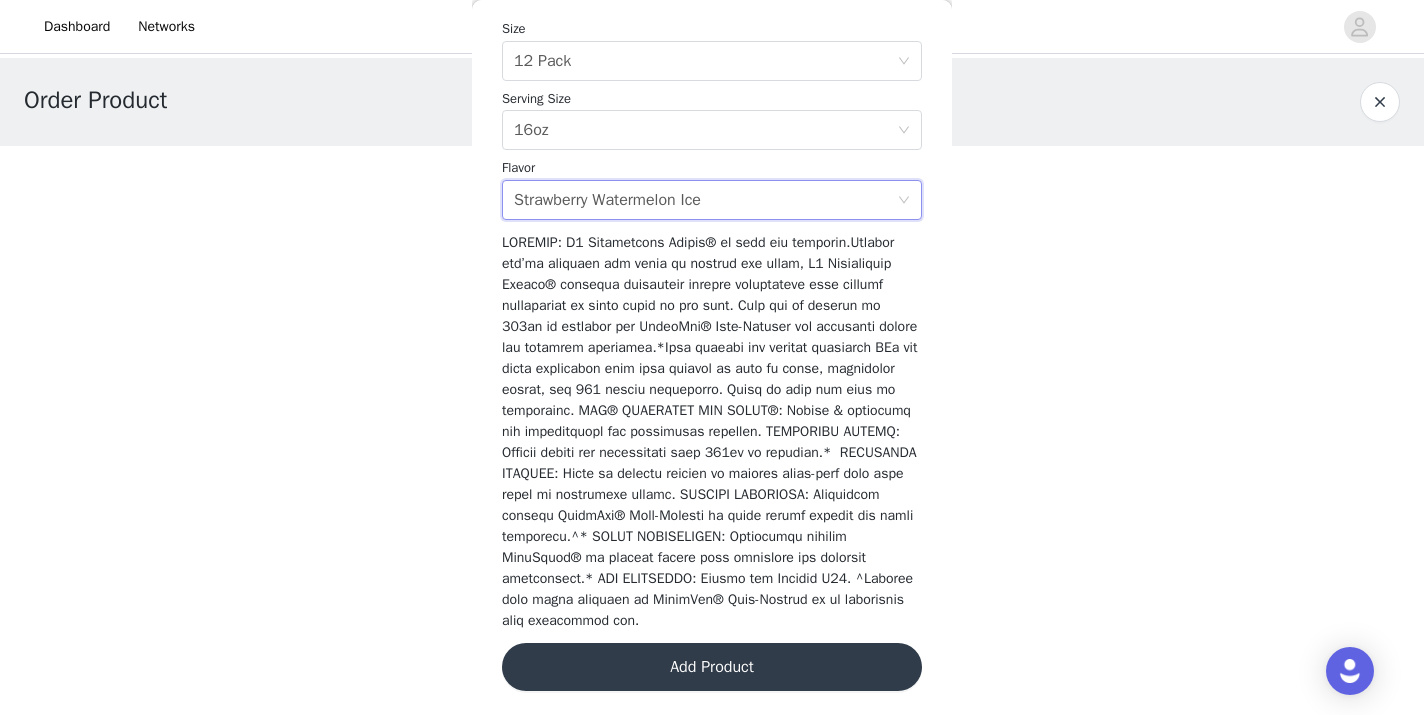 click on "Add Product" at bounding box center (712, 667) 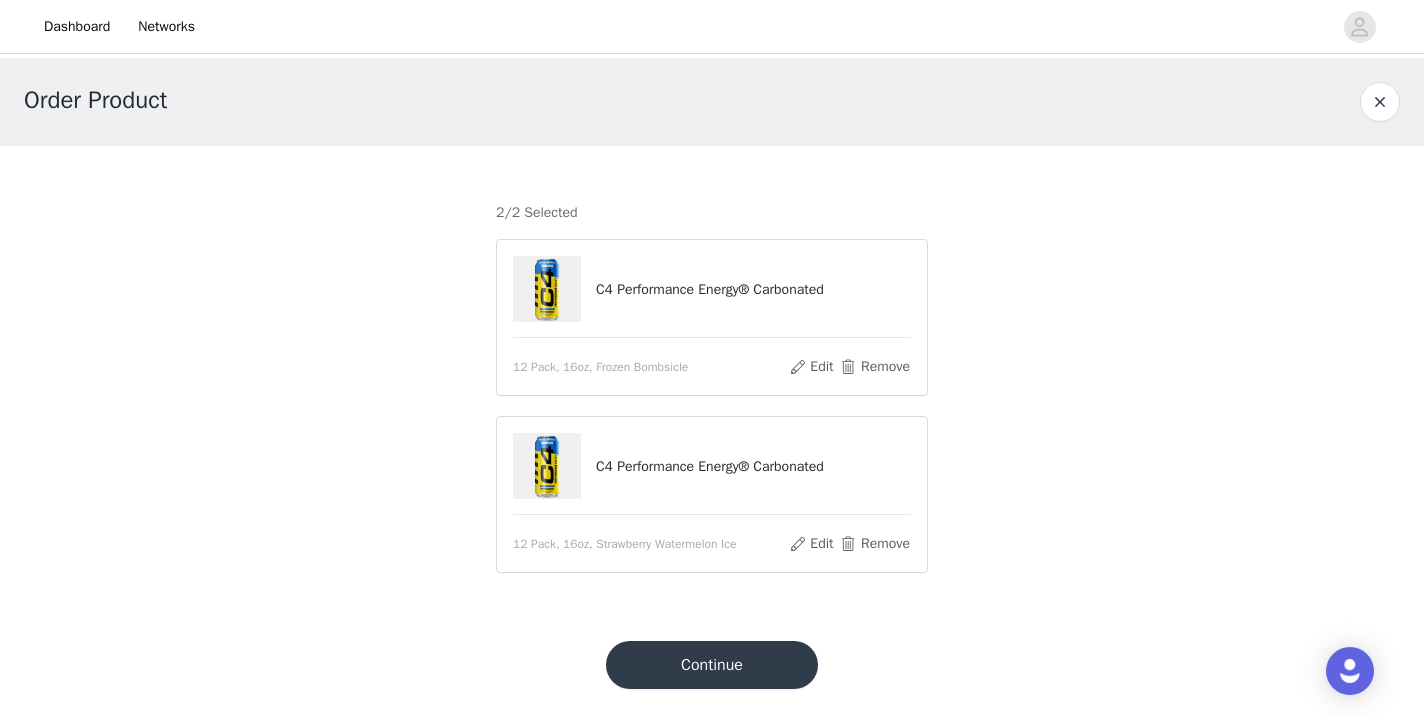 click on "Continue" at bounding box center [712, 665] 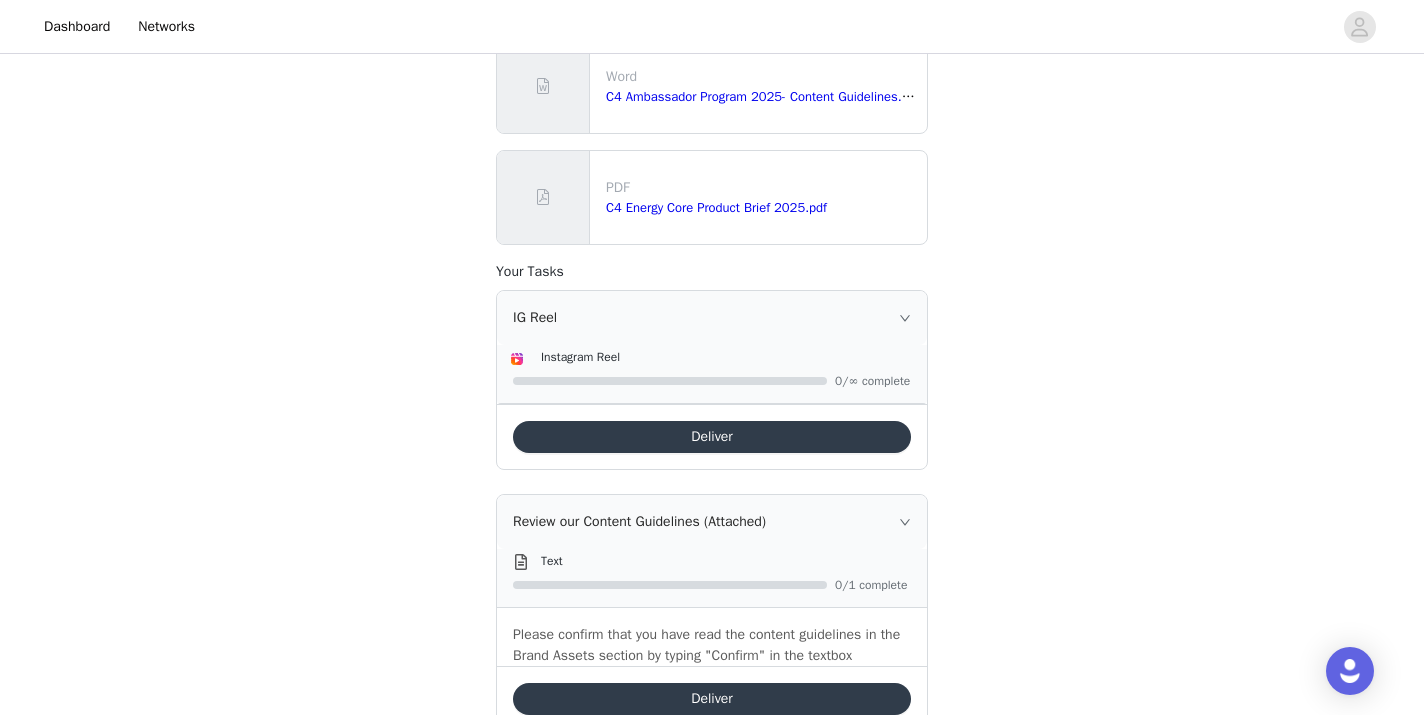 scroll, scrollTop: 617, scrollLeft: 0, axis: vertical 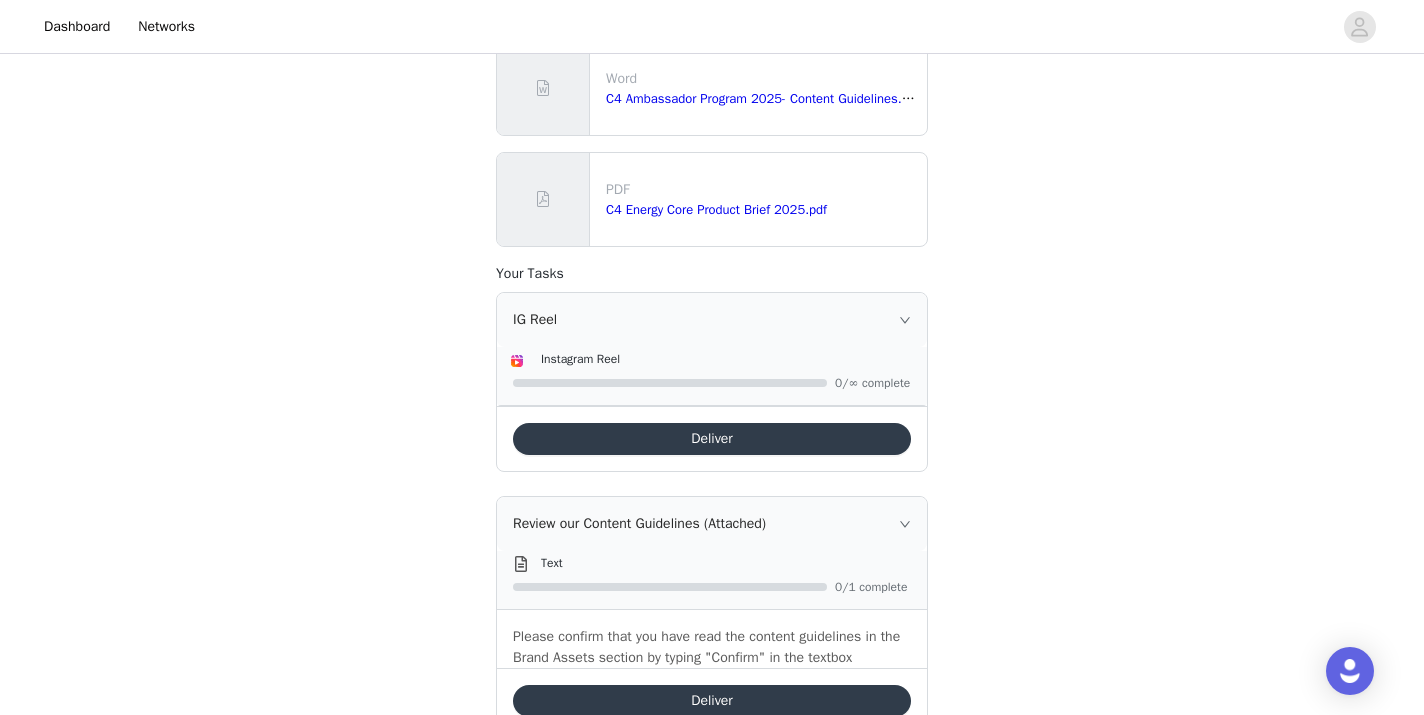 click on "Deliver" at bounding box center (712, 439) 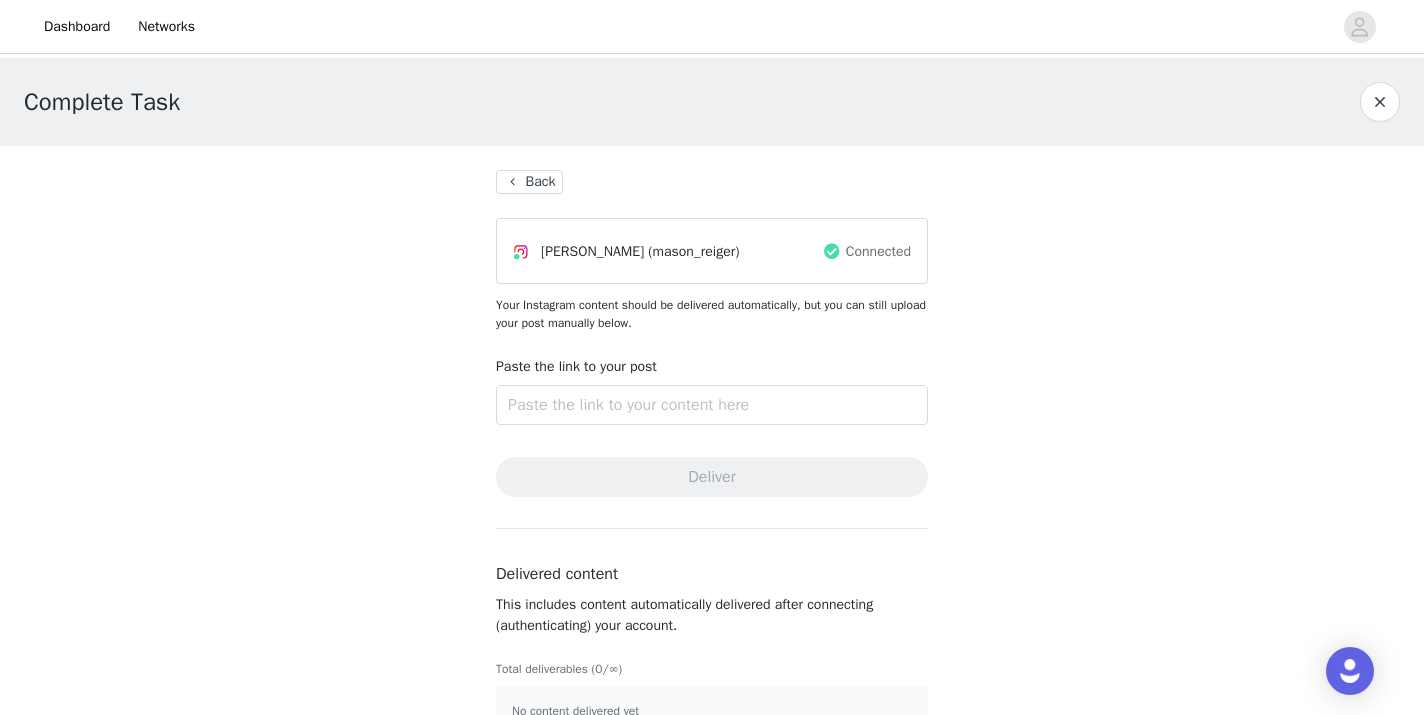 scroll, scrollTop: 45, scrollLeft: 0, axis: vertical 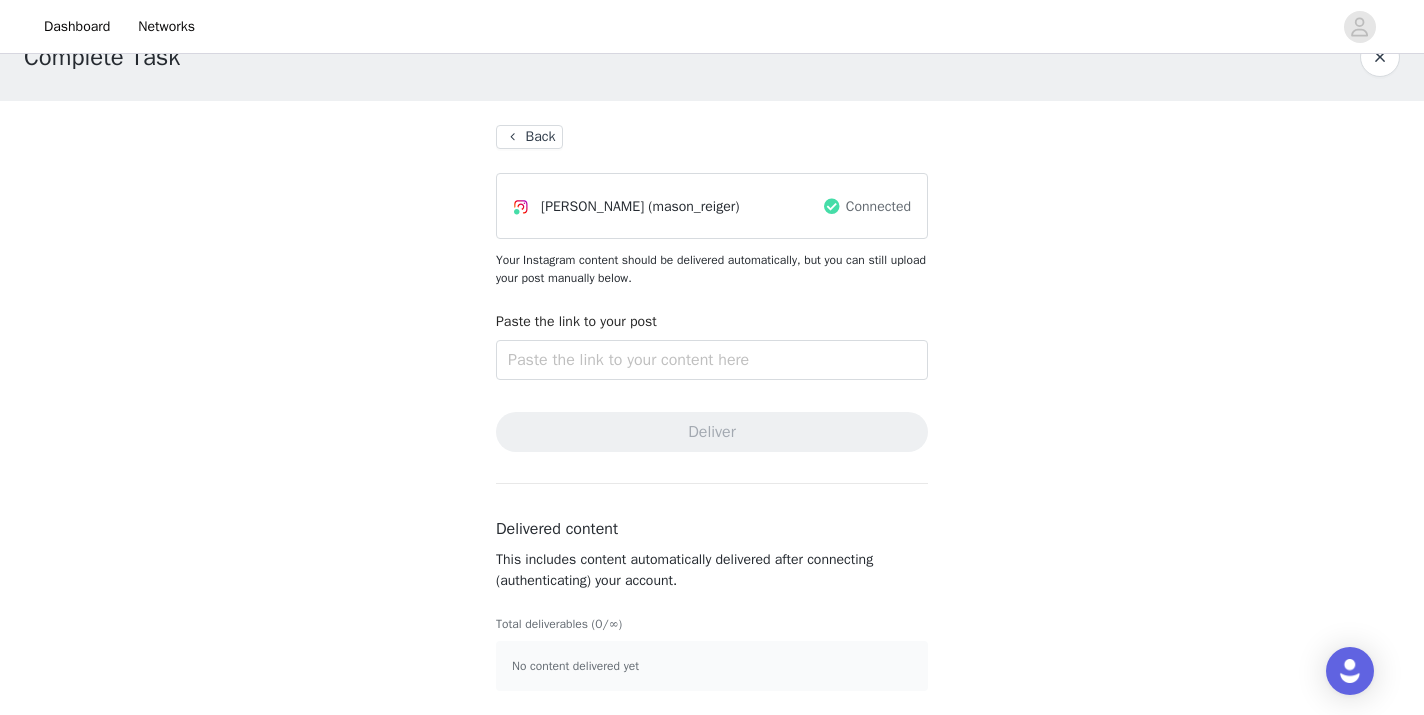 click on "Back" at bounding box center (529, 137) 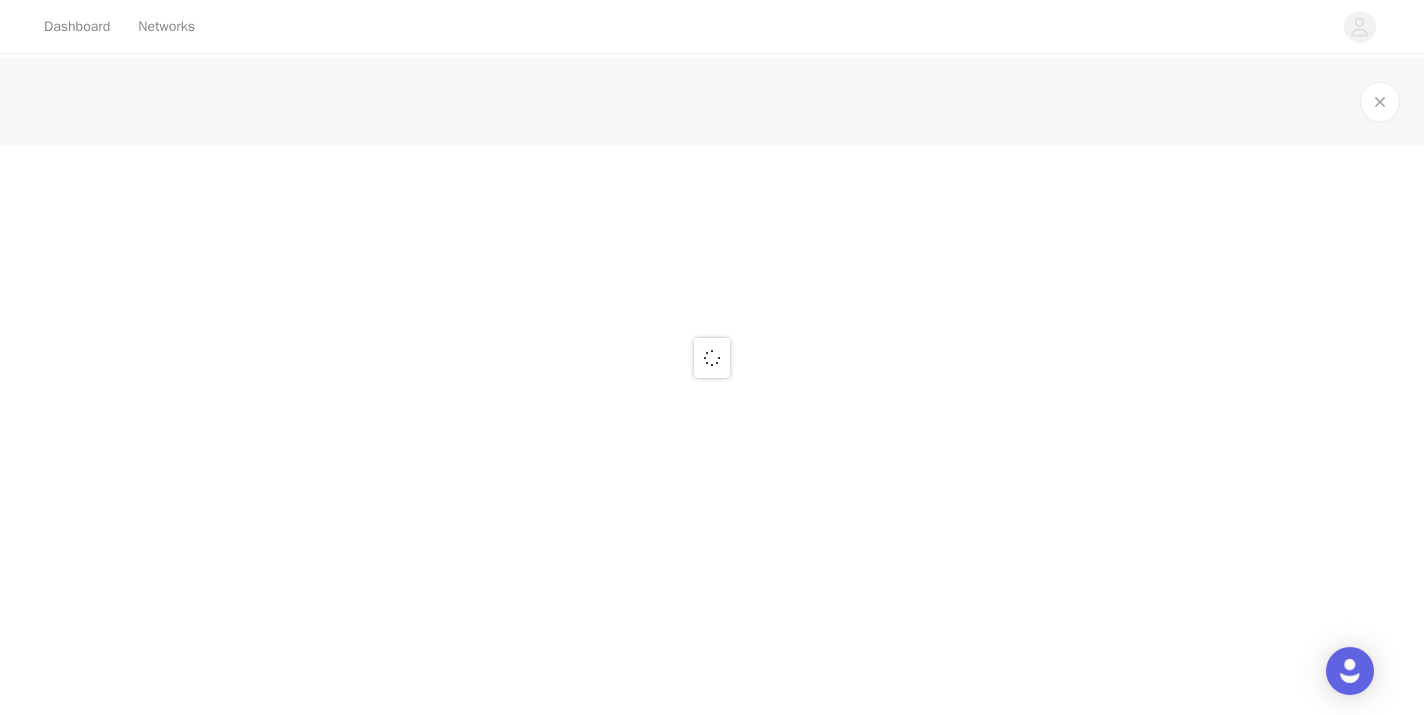 scroll, scrollTop: 0, scrollLeft: 0, axis: both 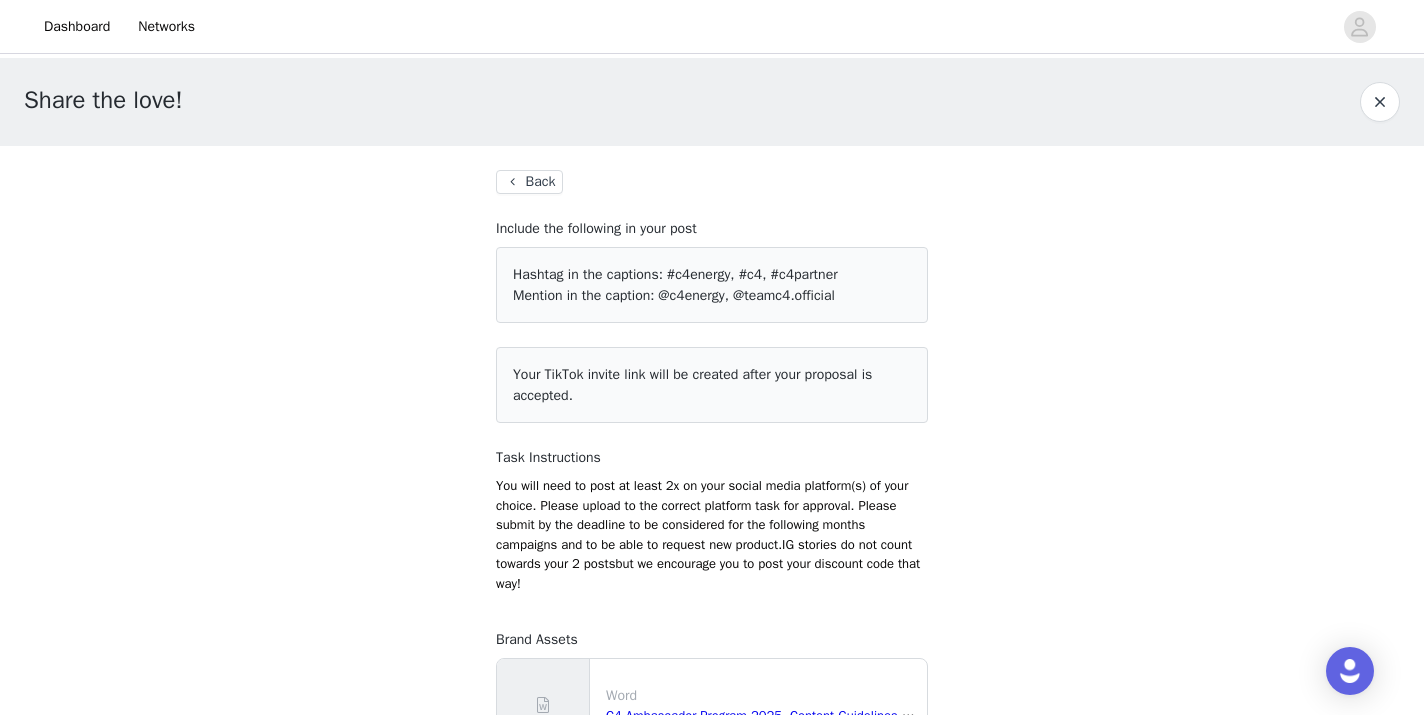 click on "Back" at bounding box center [529, 182] 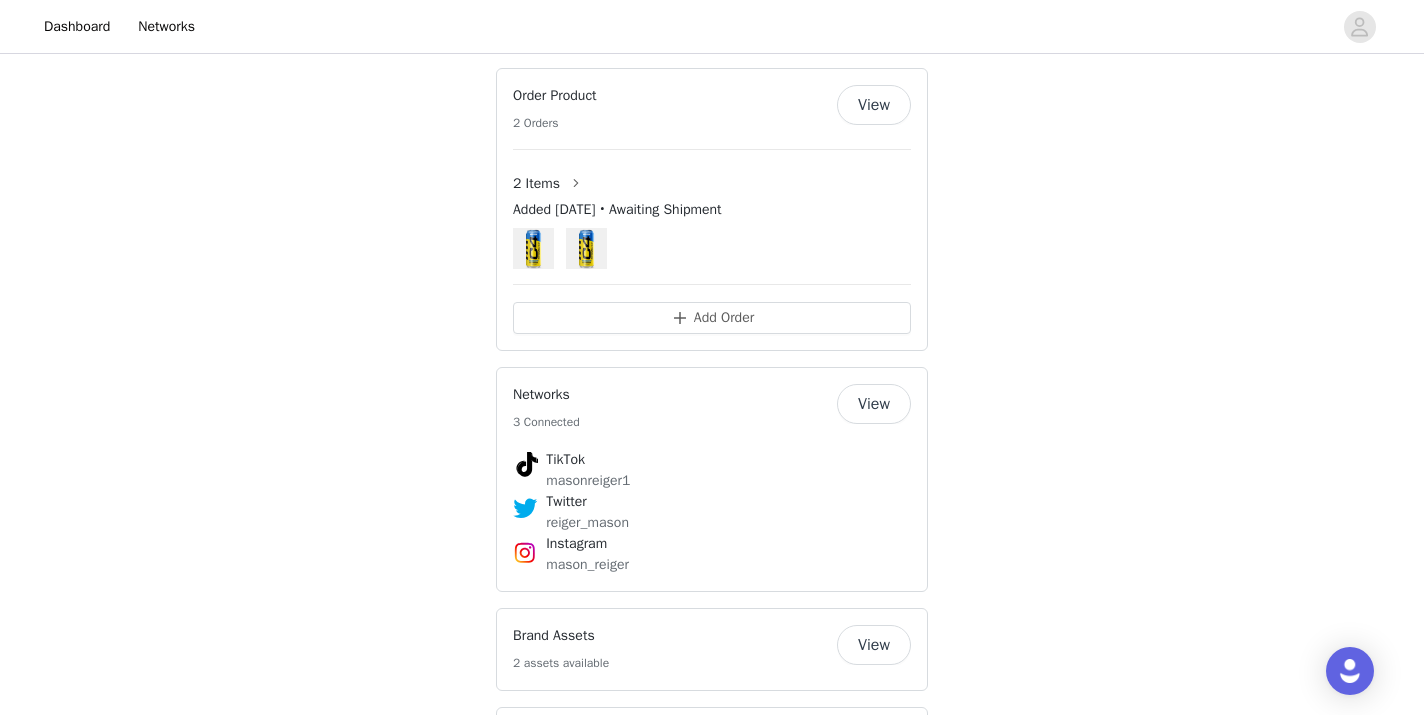 scroll, scrollTop: 1131, scrollLeft: 0, axis: vertical 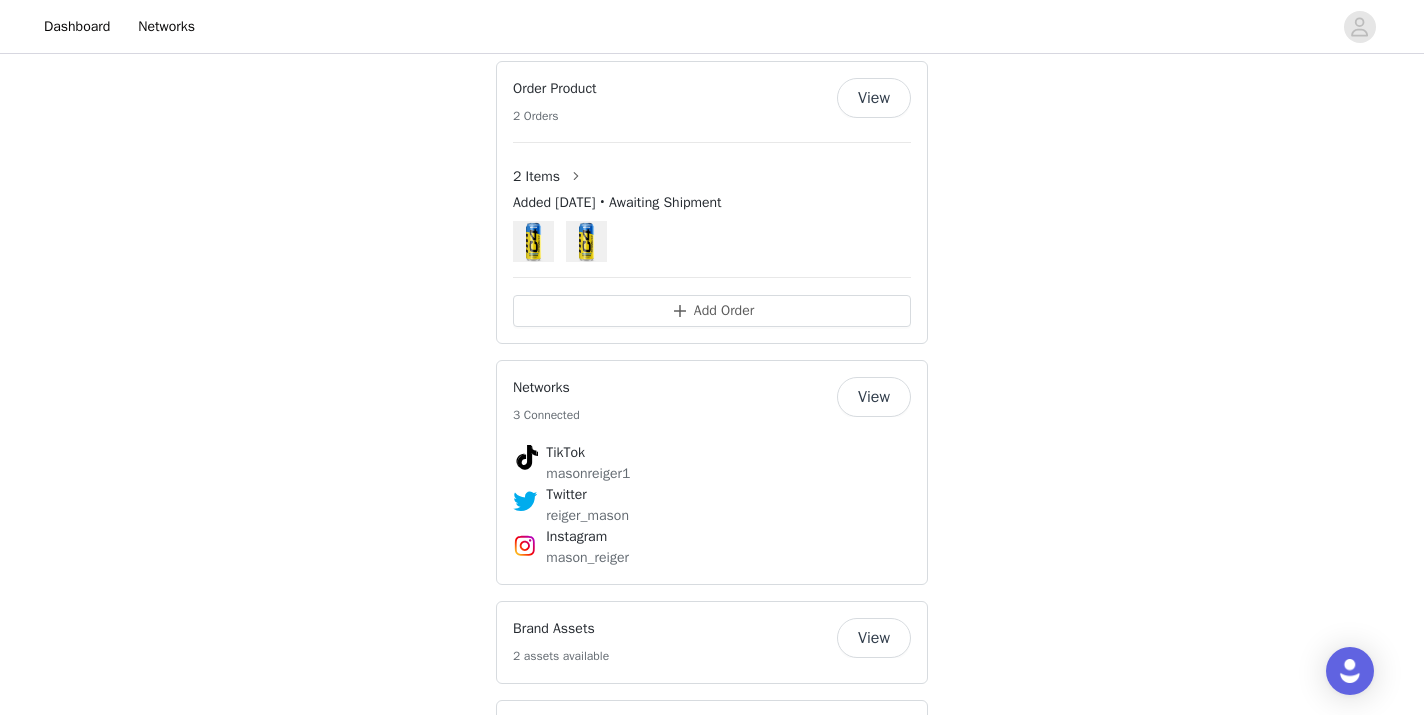 click on "View" at bounding box center (874, 98) 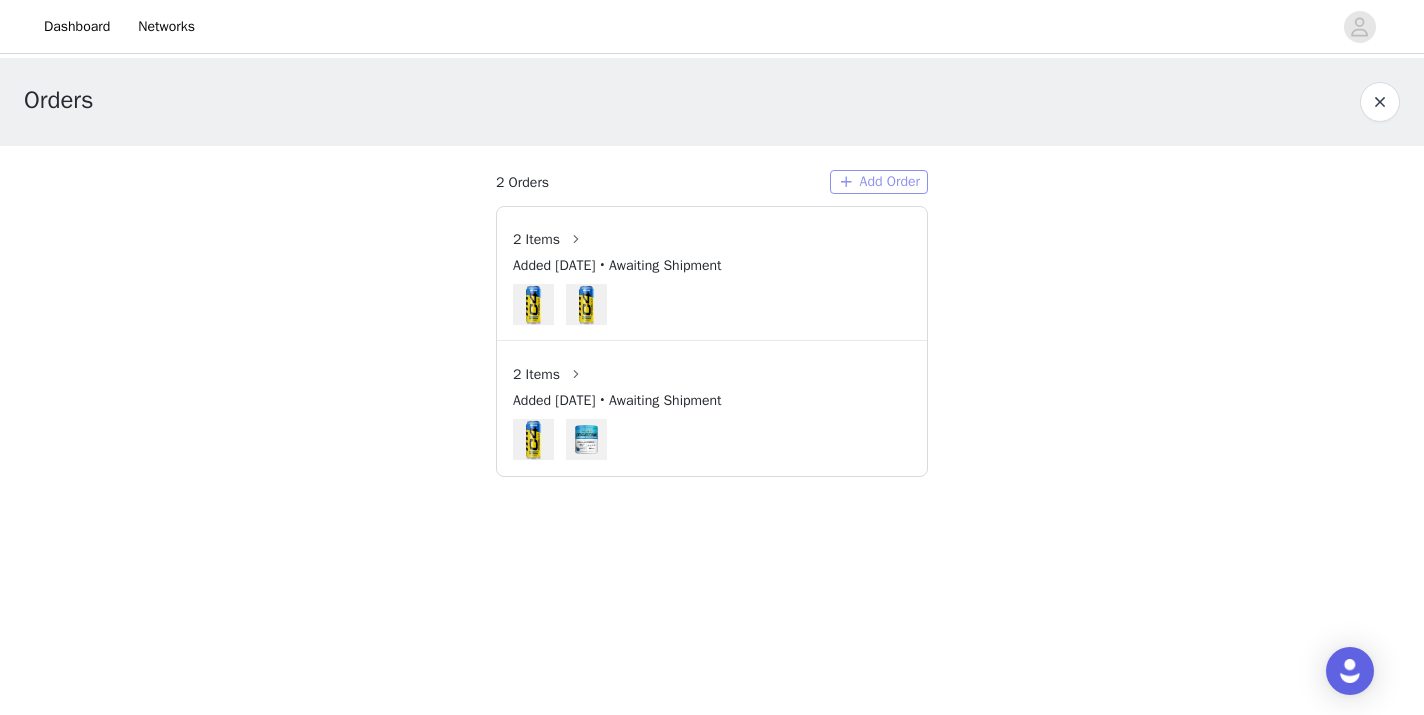 click on "Add Order" at bounding box center [879, 182] 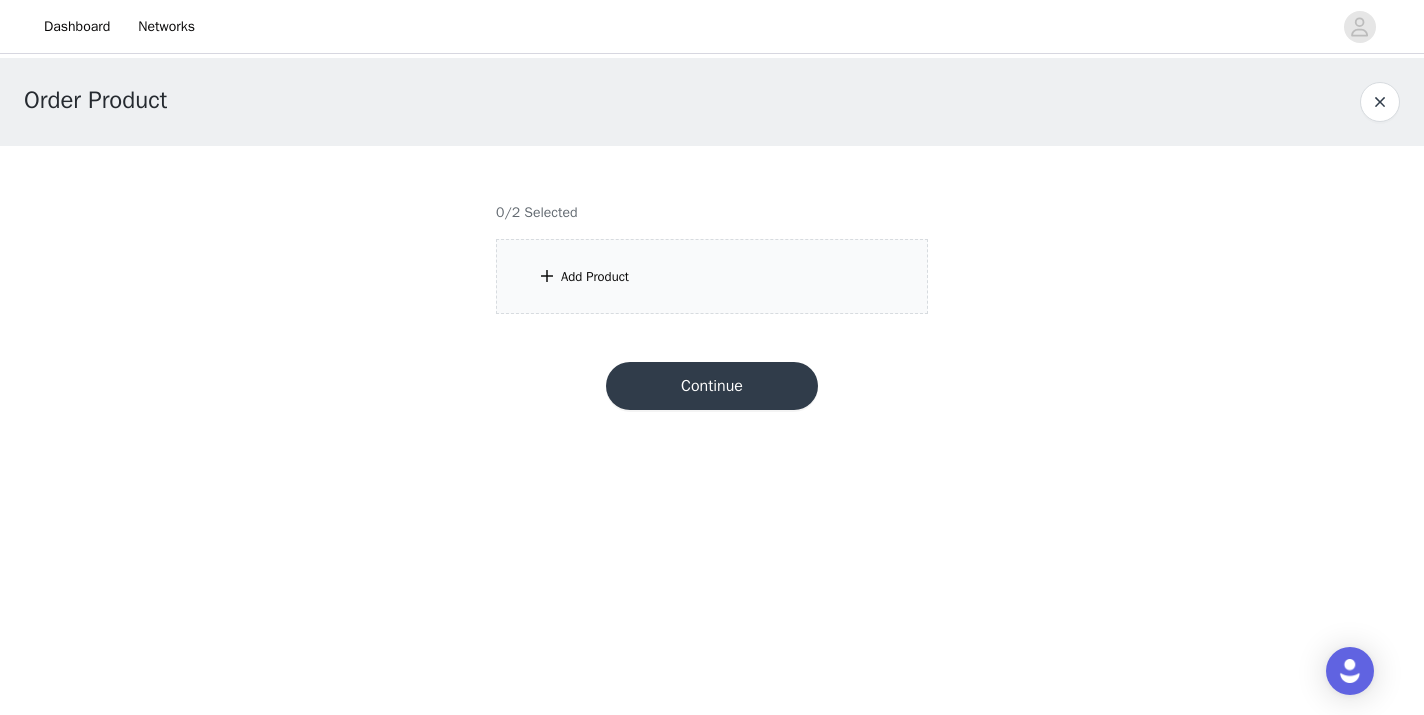 click on "Add Product" at bounding box center [712, 276] 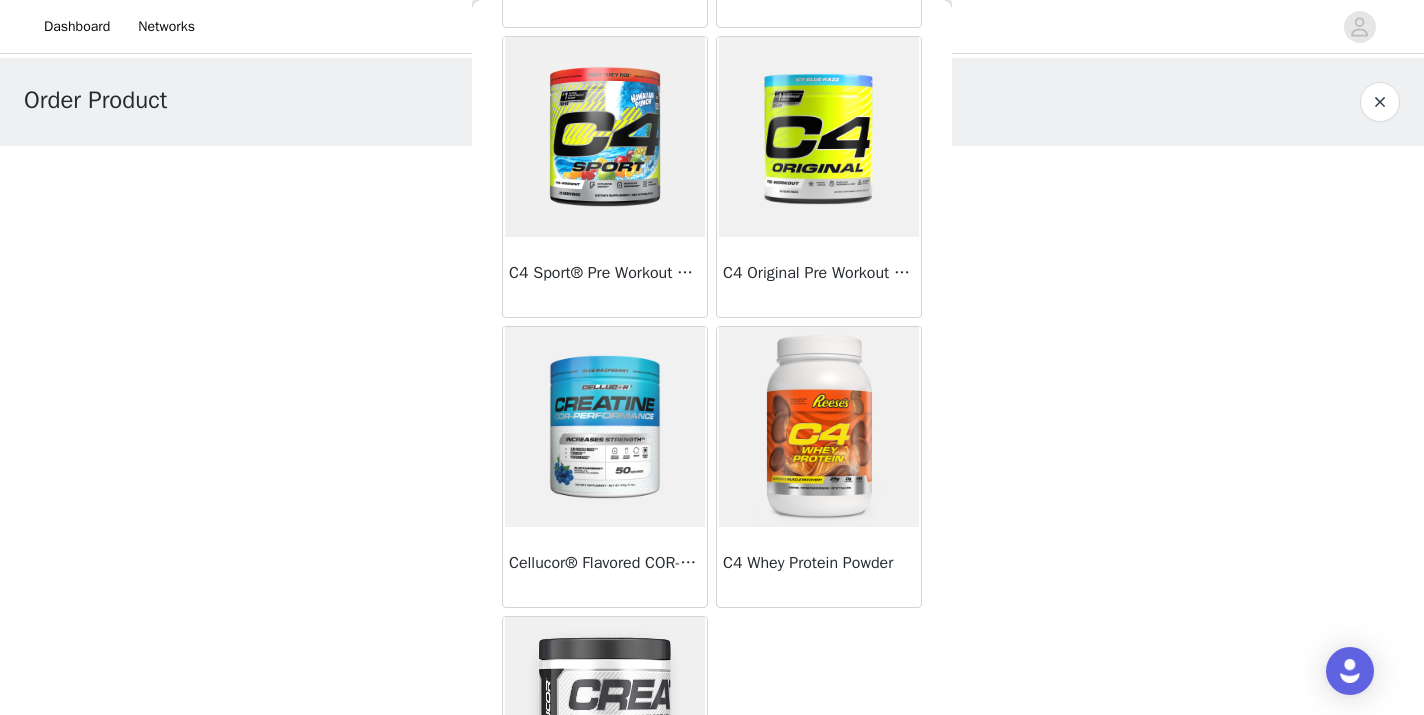 scroll, scrollTop: 355, scrollLeft: 0, axis: vertical 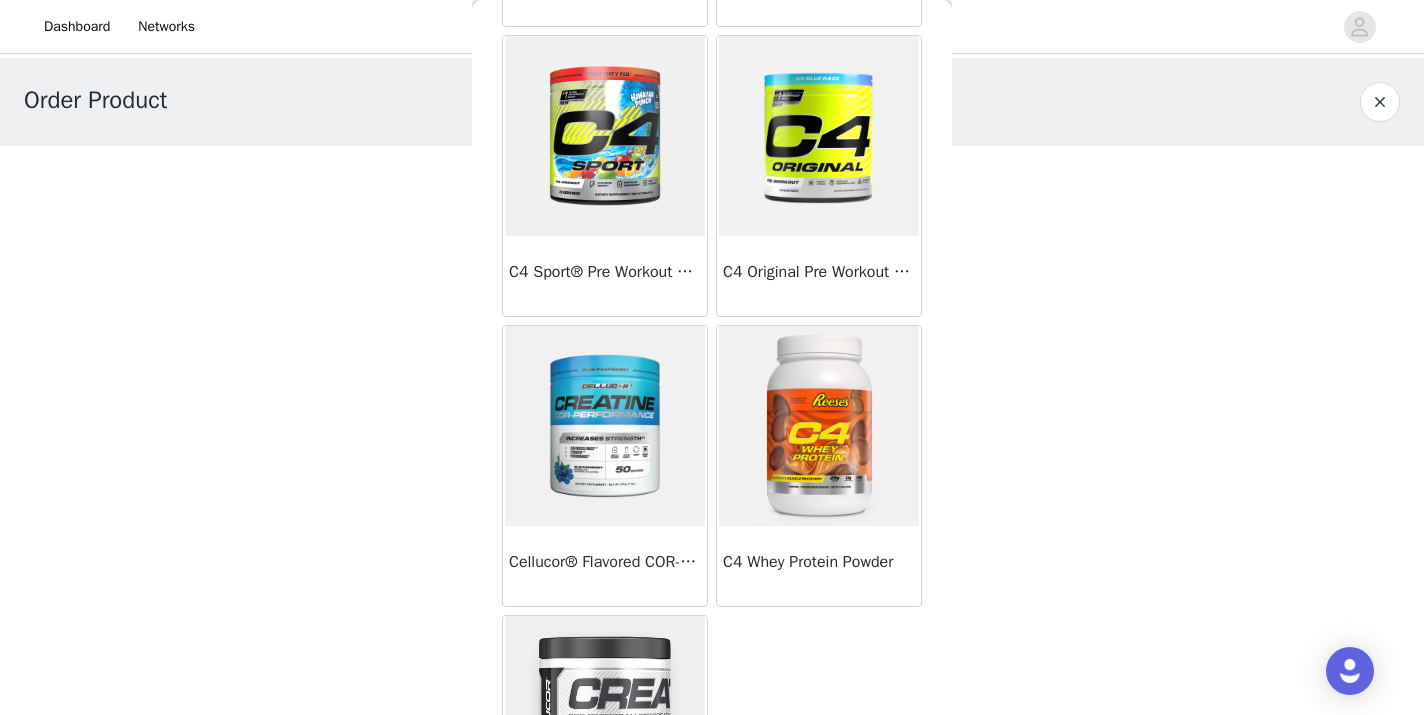 click at bounding box center (605, 426) 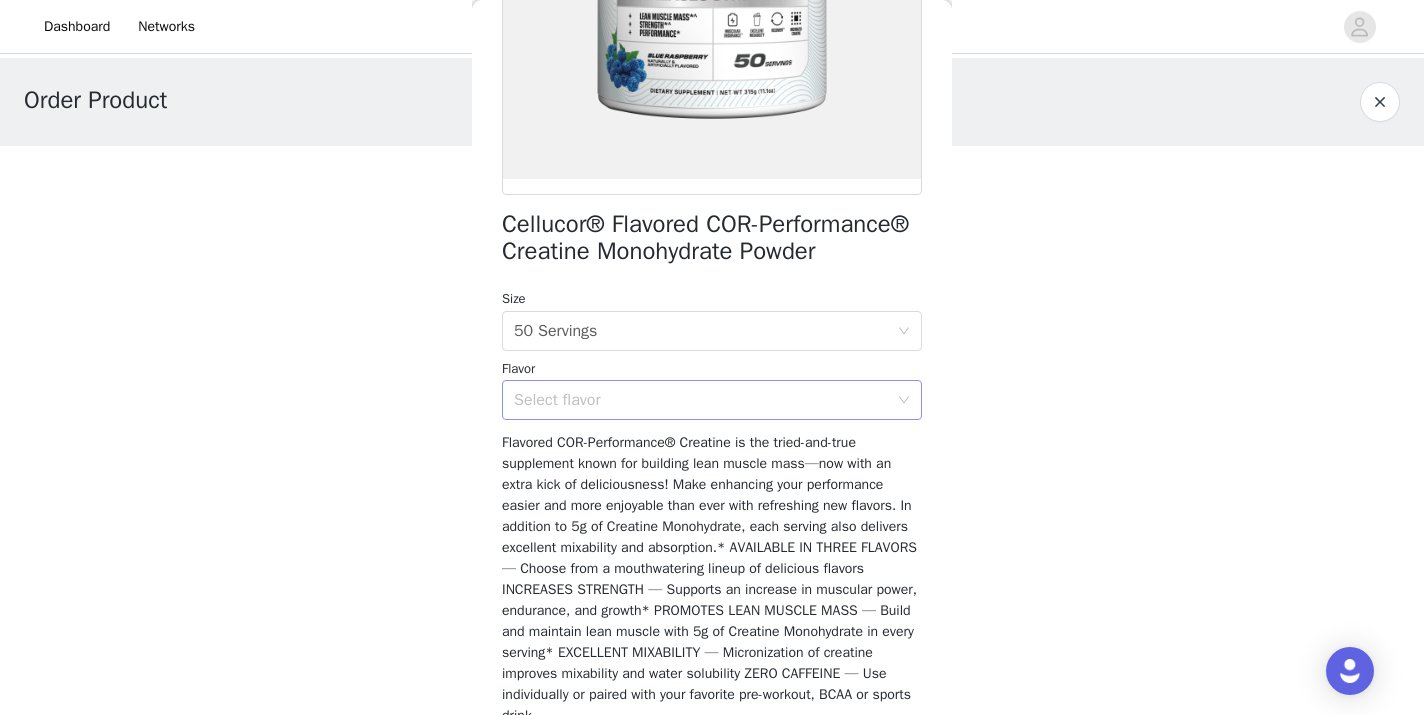 click on "Select flavor" at bounding box center [705, 400] 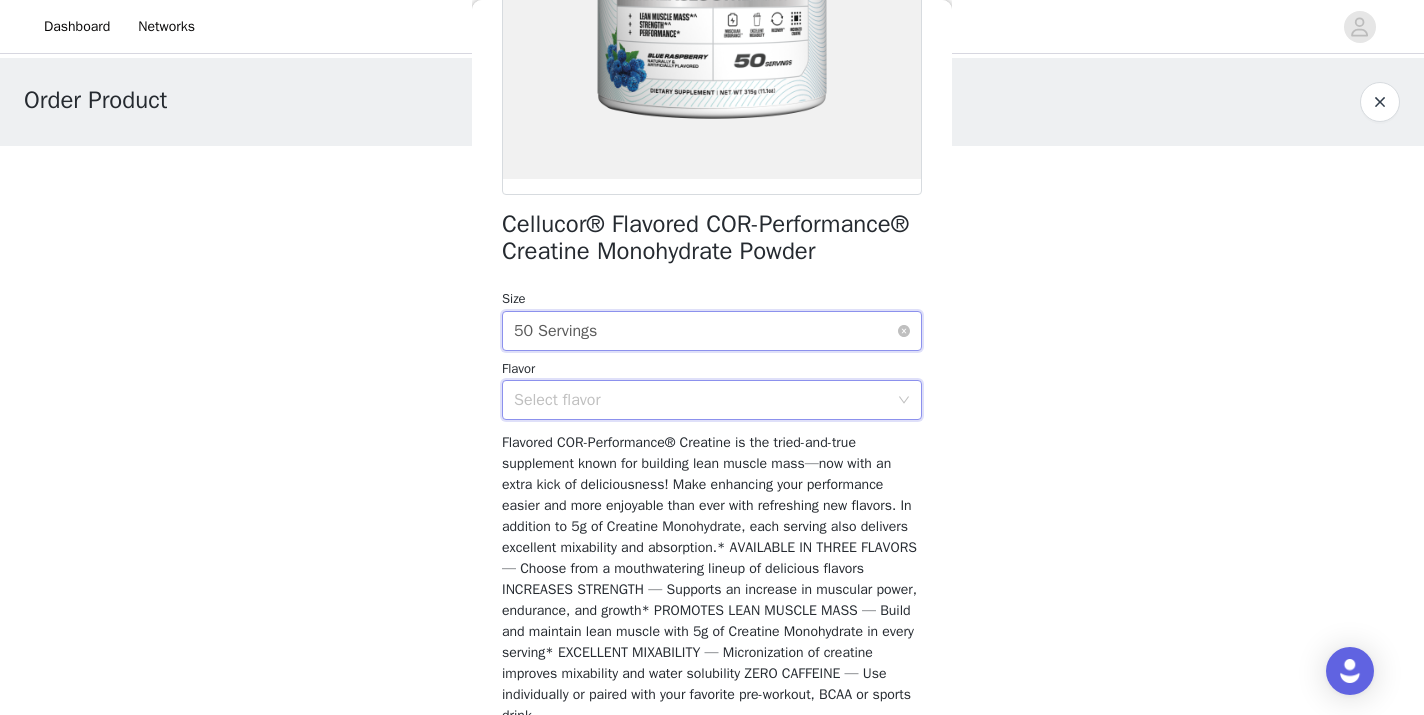 click on "Select size 50 Servings" at bounding box center [705, 331] 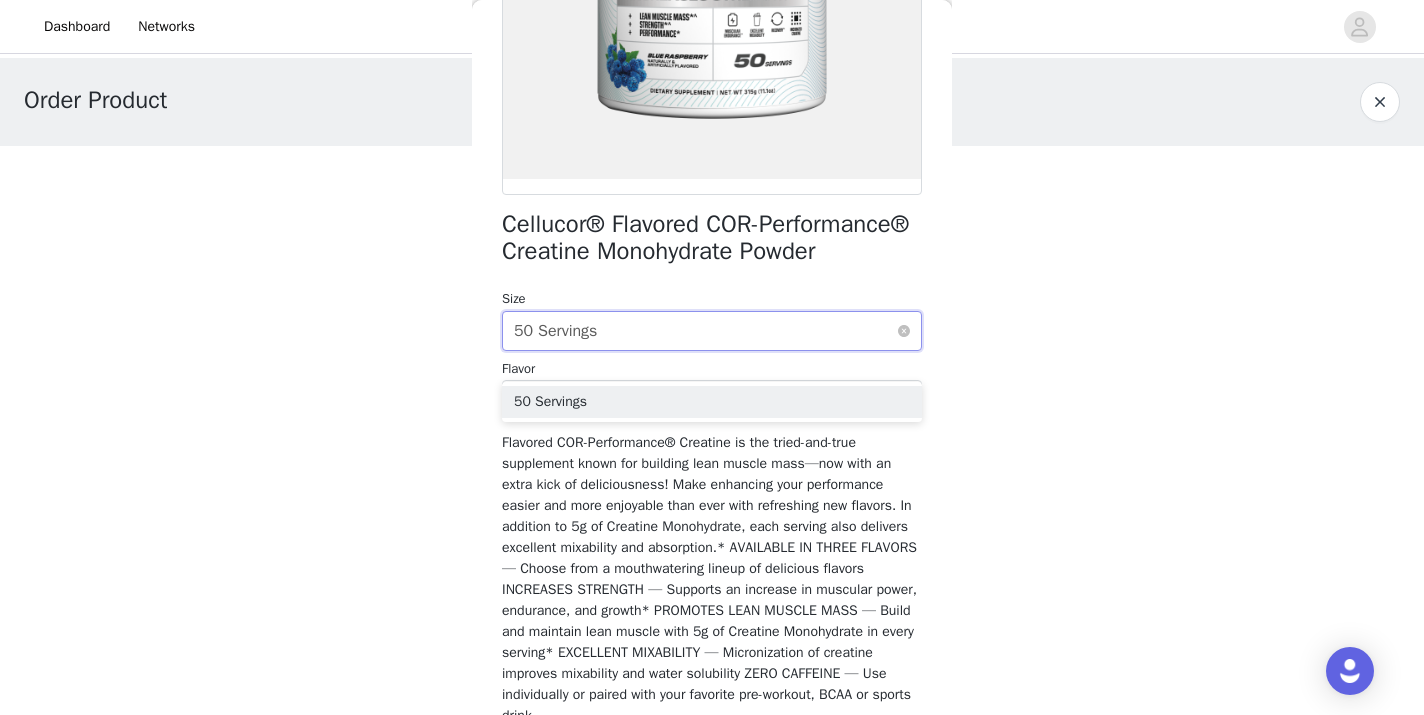 click on "Select size 50 Servings" at bounding box center [705, 331] 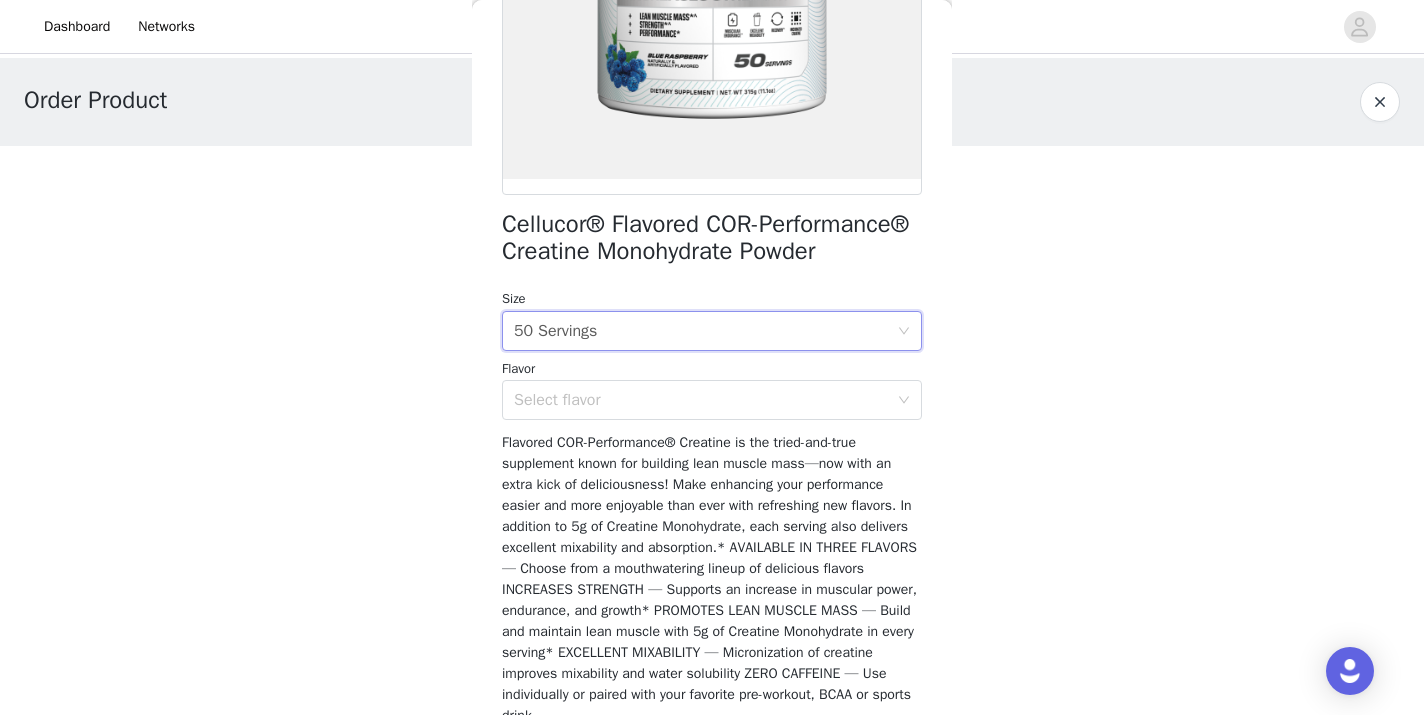 click on "Cellucor® Flavored COR-Performance® Creatine Monohydrate Powder               Size   Select size 50 Servings Flavor   Select flavor   Flavored COR-Performance® Creatine is the tried-and-true supplement known for building lean muscle mass—now with an extra kick of deliciousness! Make enhancing your performance easier and more enjoyable than ever with refreshing new flavors. In addition to 5g of Creatine Monohydrate, each serving also delivers excellent mixability and absorption.* AVAILABLE IN THREE FLAVORS — Choose from a mouthwatering lineup of delicious flavors INCREASES STRENGTH — Supports an increase in muscular power, endurance, and growth* PROMOTES LEAN MUSCLE MASS — Build and maintain lean muscle with 5g of Creatine Monohydrate in every serving* EXCELLENT MIXABILITY — Micronization of creatine improves mixability and water solubility ZERO CAFFEINE — Use individually or paired with your favorite pre-workout, BCAA or sports drink    Add Product" at bounding box center [712, 277] 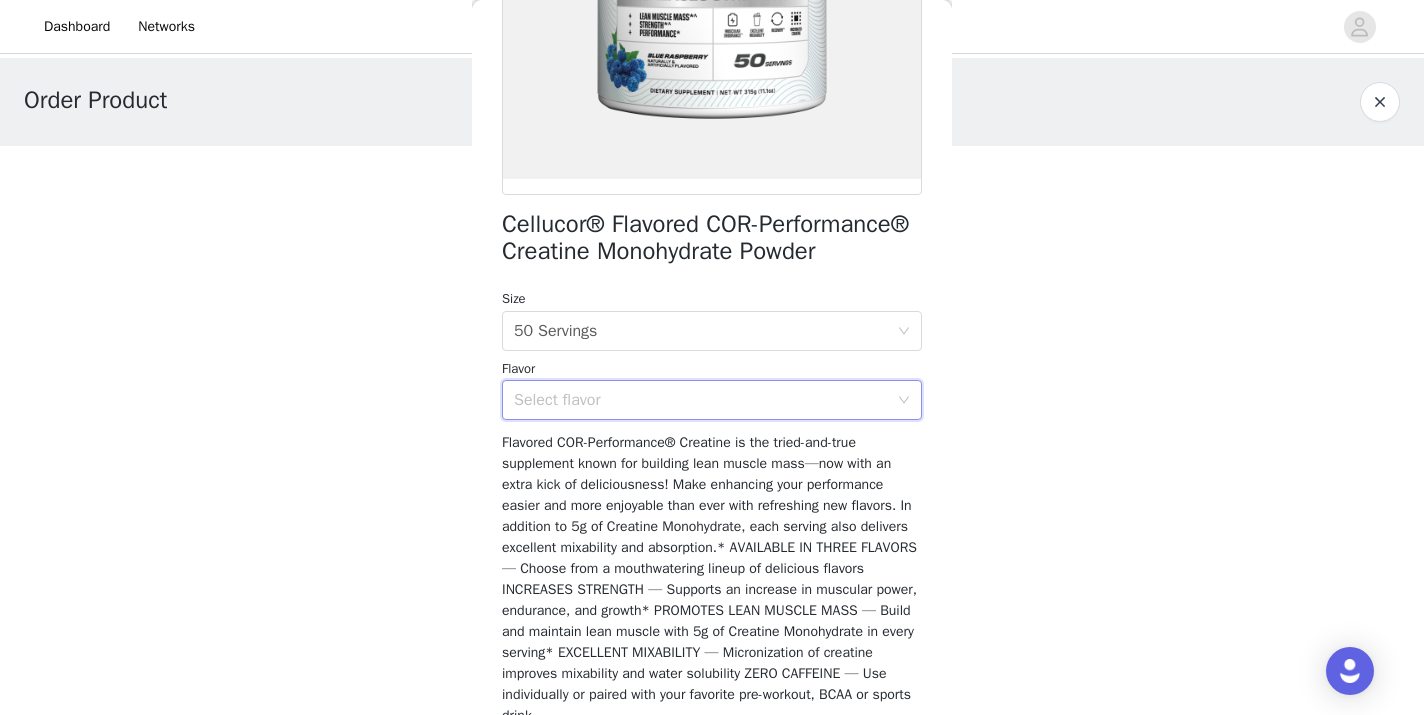 click on "Select flavor" at bounding box center (705, 400) 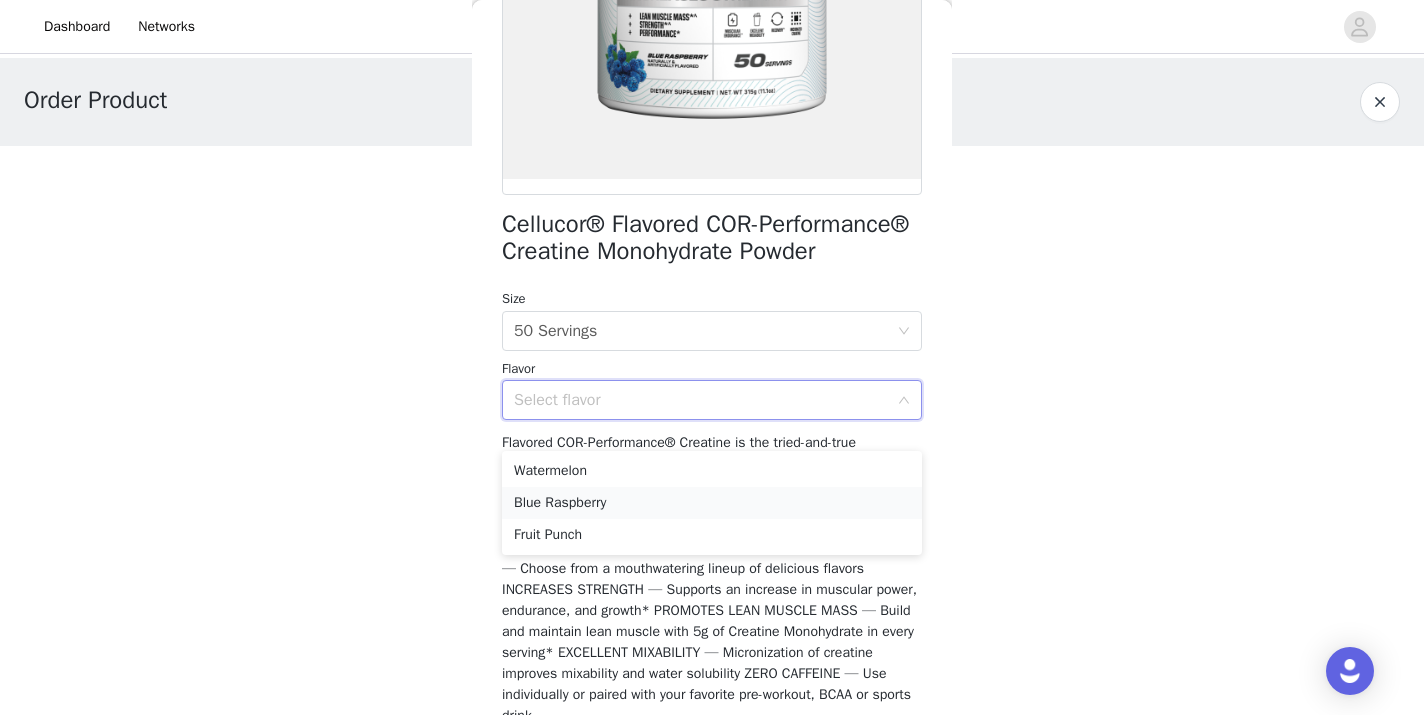 click on "Blue Raspberry" at bounding box center (712, 503) 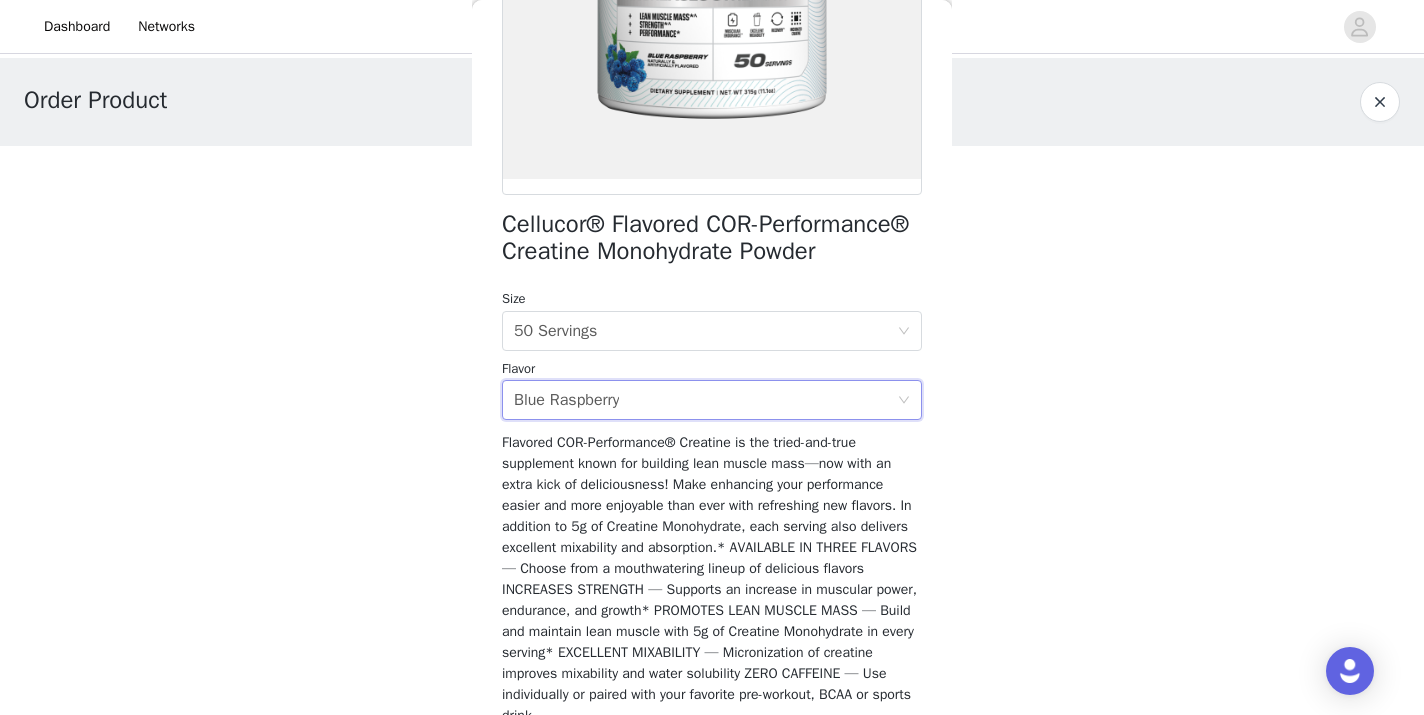 scroll, scrollTop: 477, scrollLeft: 0, axis: vertical 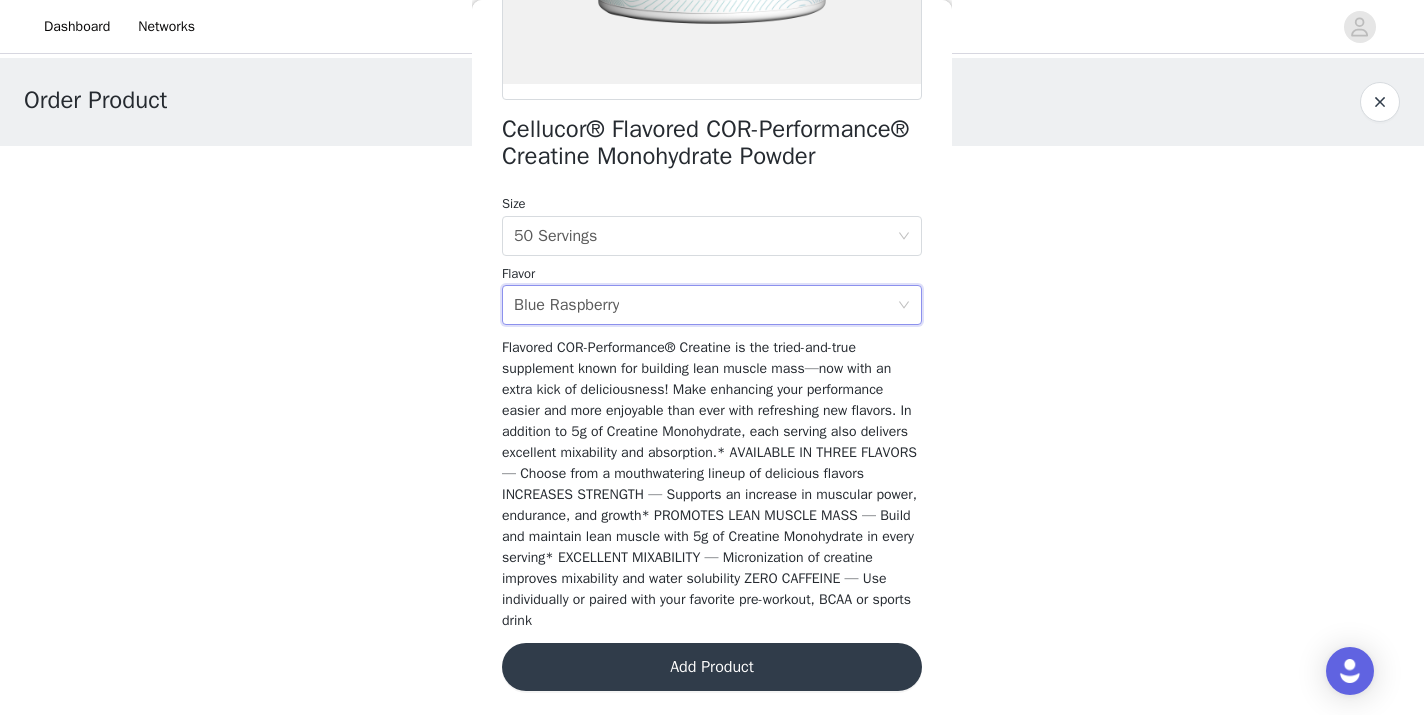 click on "Add Product" at bounding box center [712, 667] 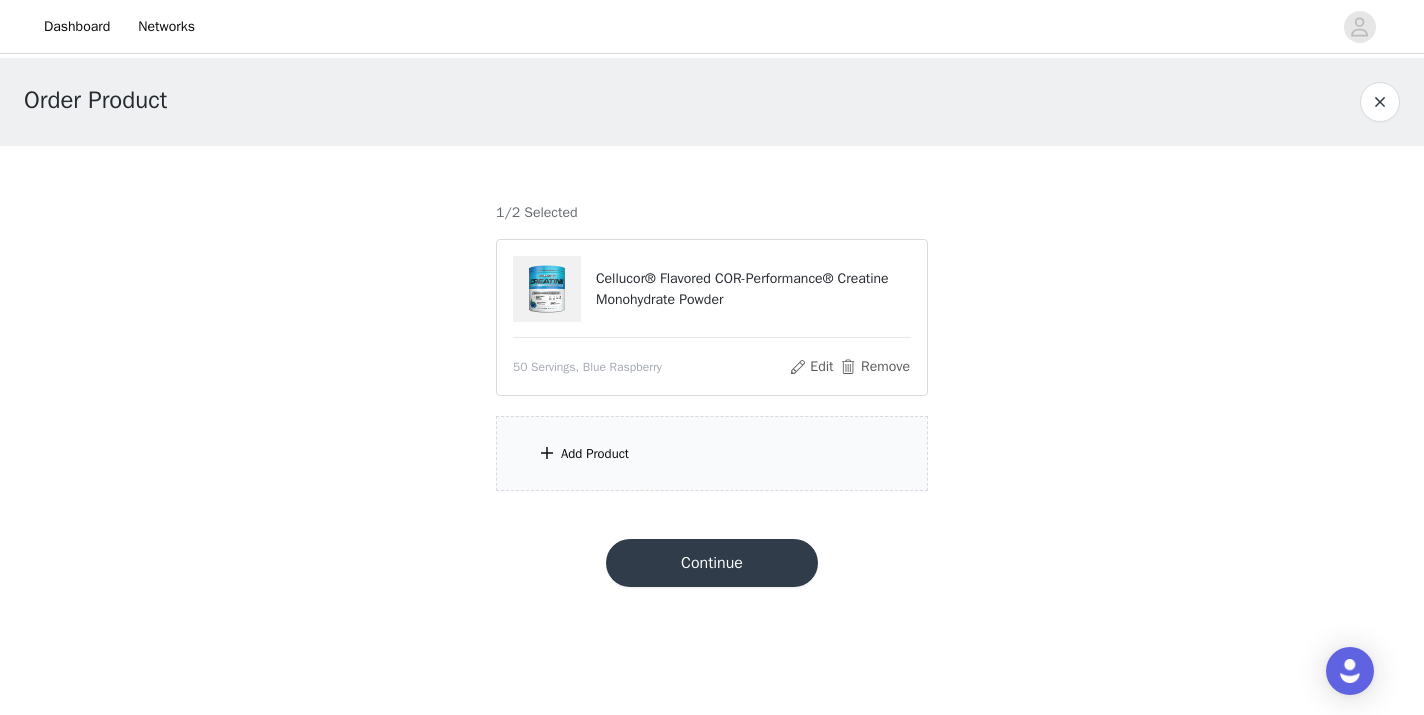 click on "Add Product" at bounding box center (712, 453) 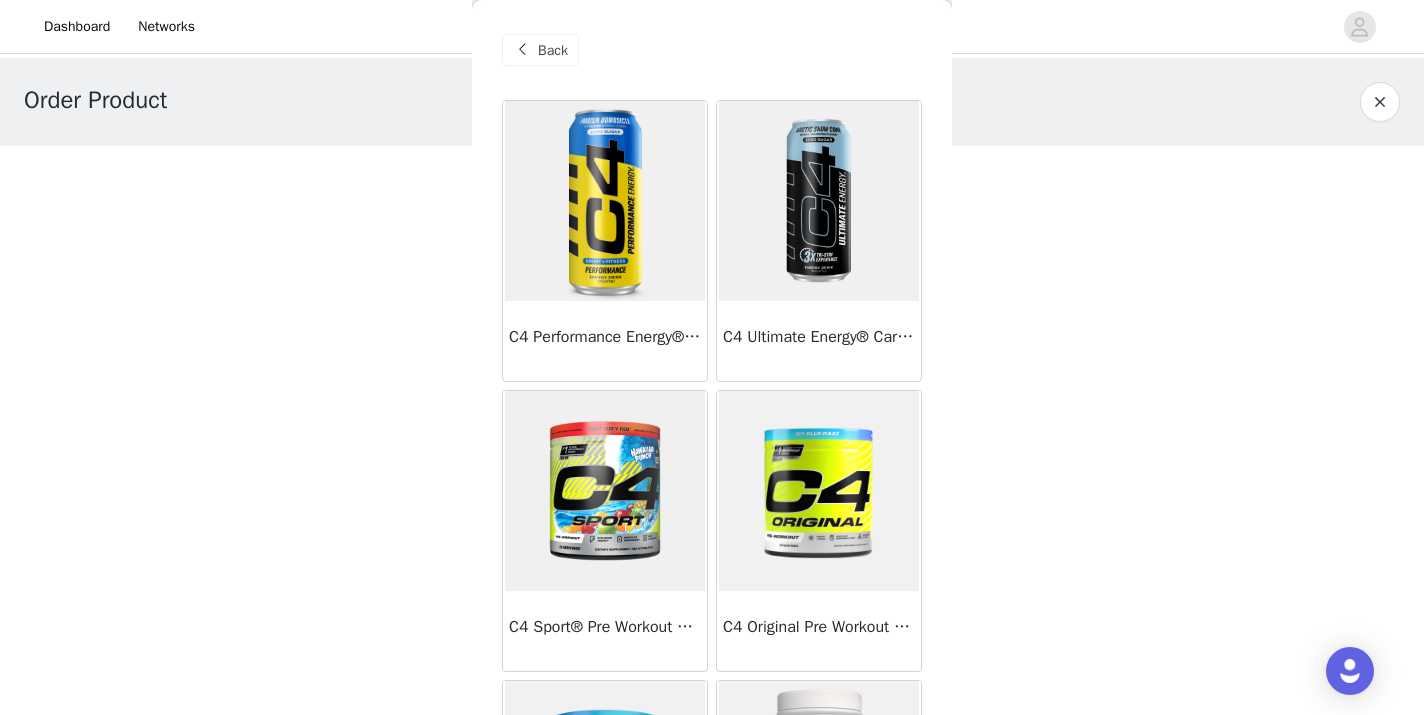 click at bounding box center (605, 201) 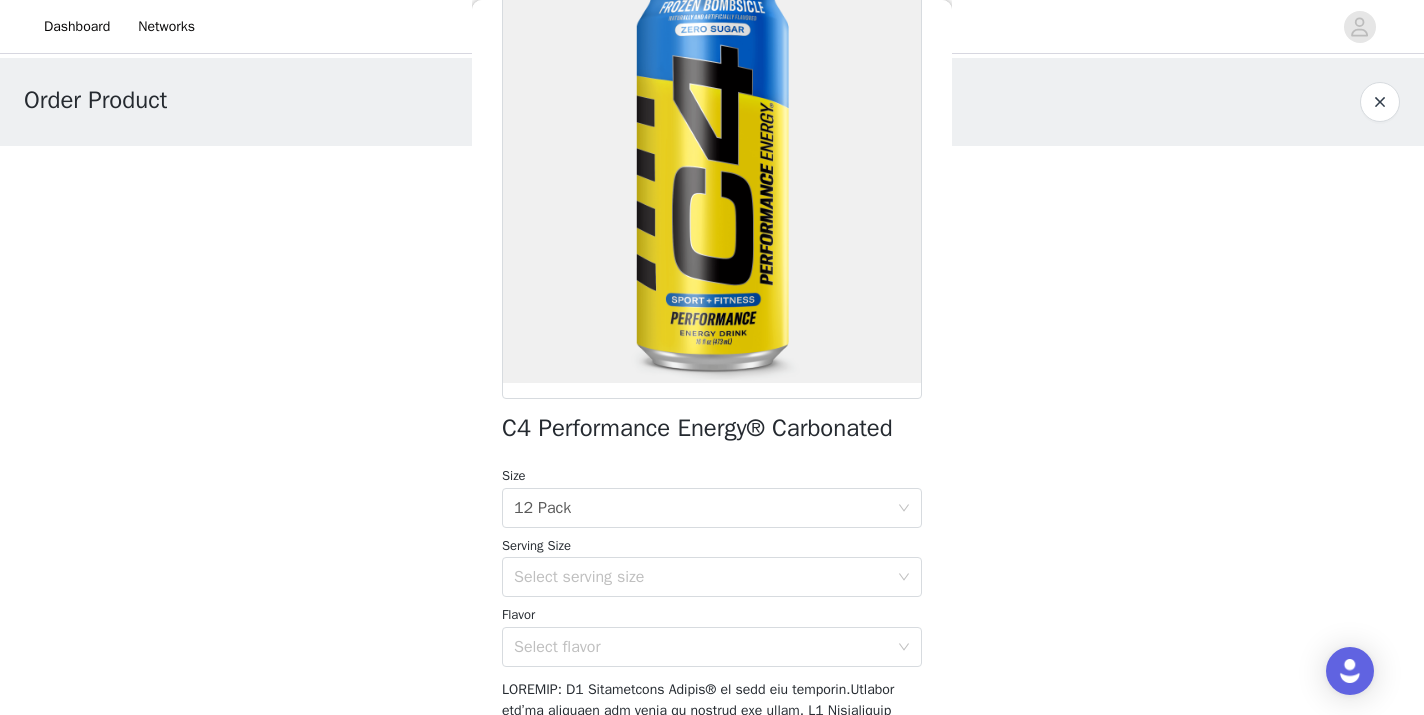 scroll, scrollTop: 152, scrollLeft: 0, axis: vertical 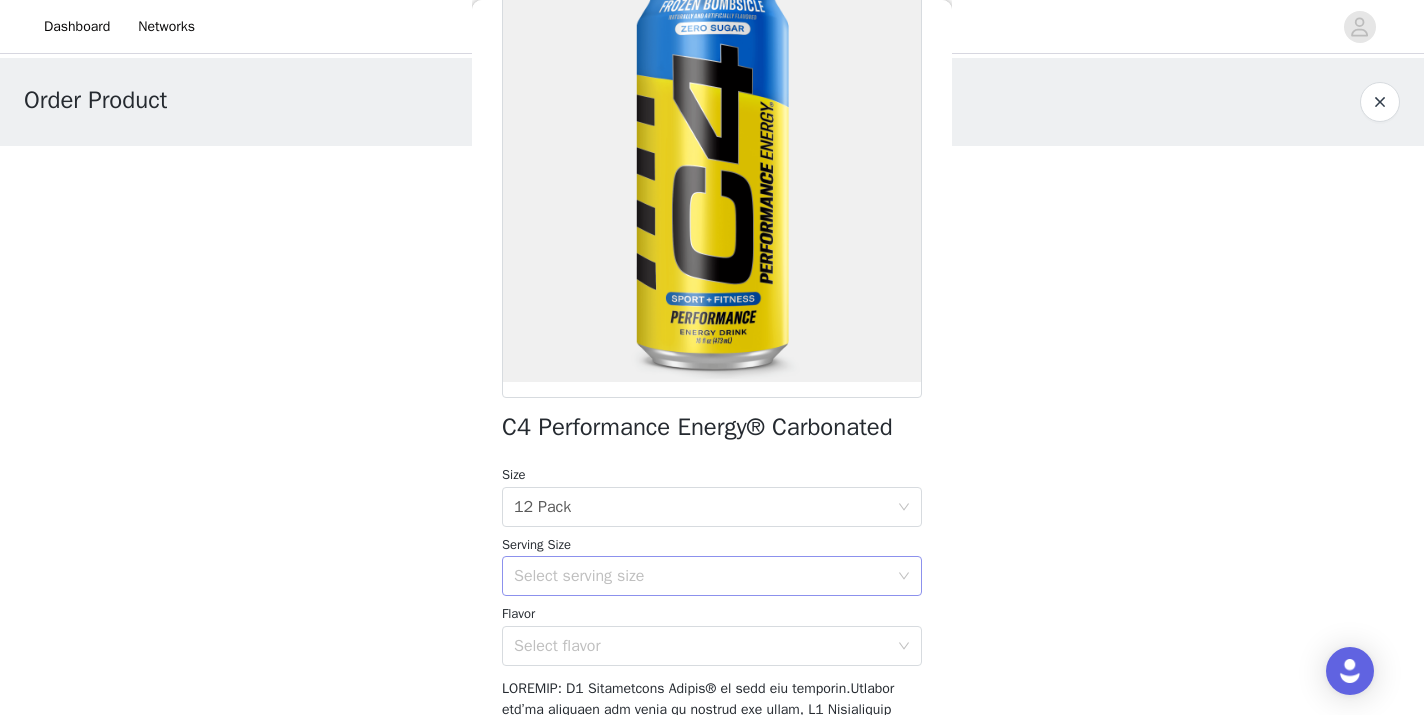 click on "Select serving size" at bounding box center (701, 576) 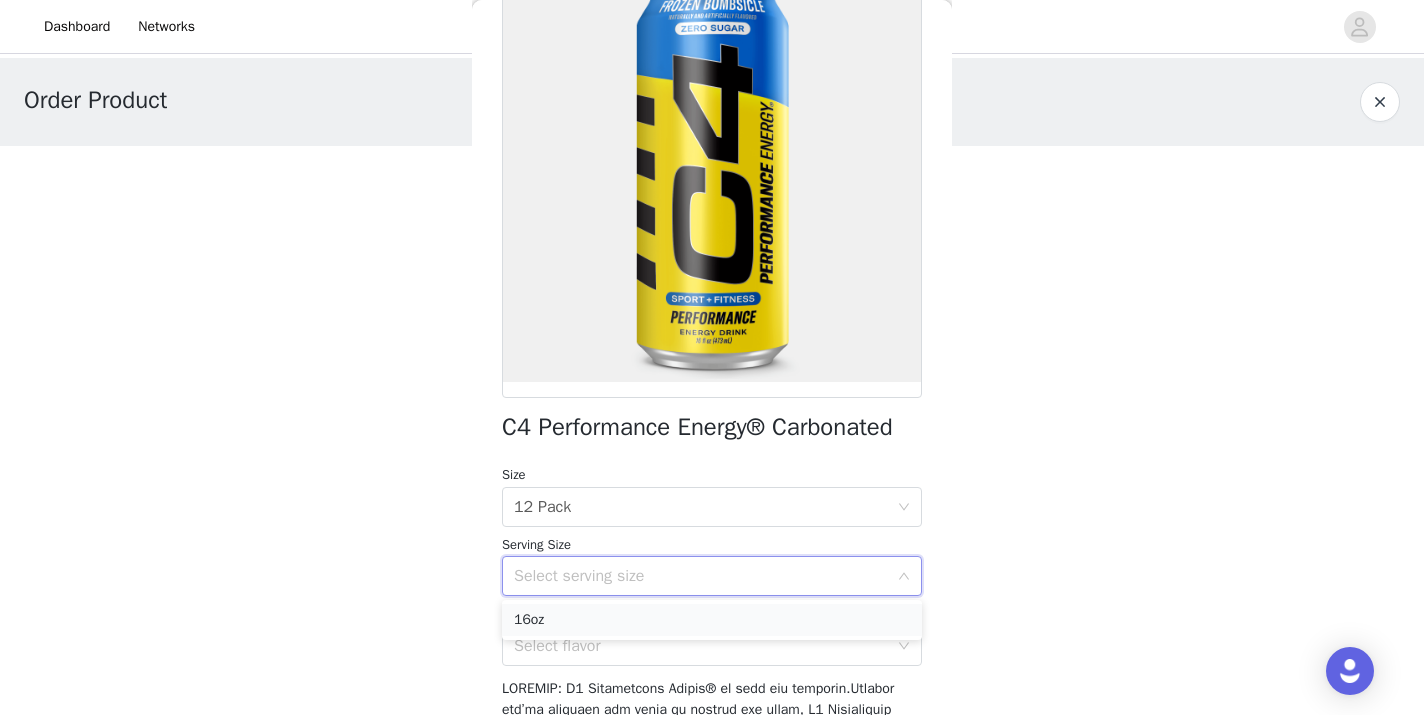 click on "16oz" at bounding box center [712, 620] 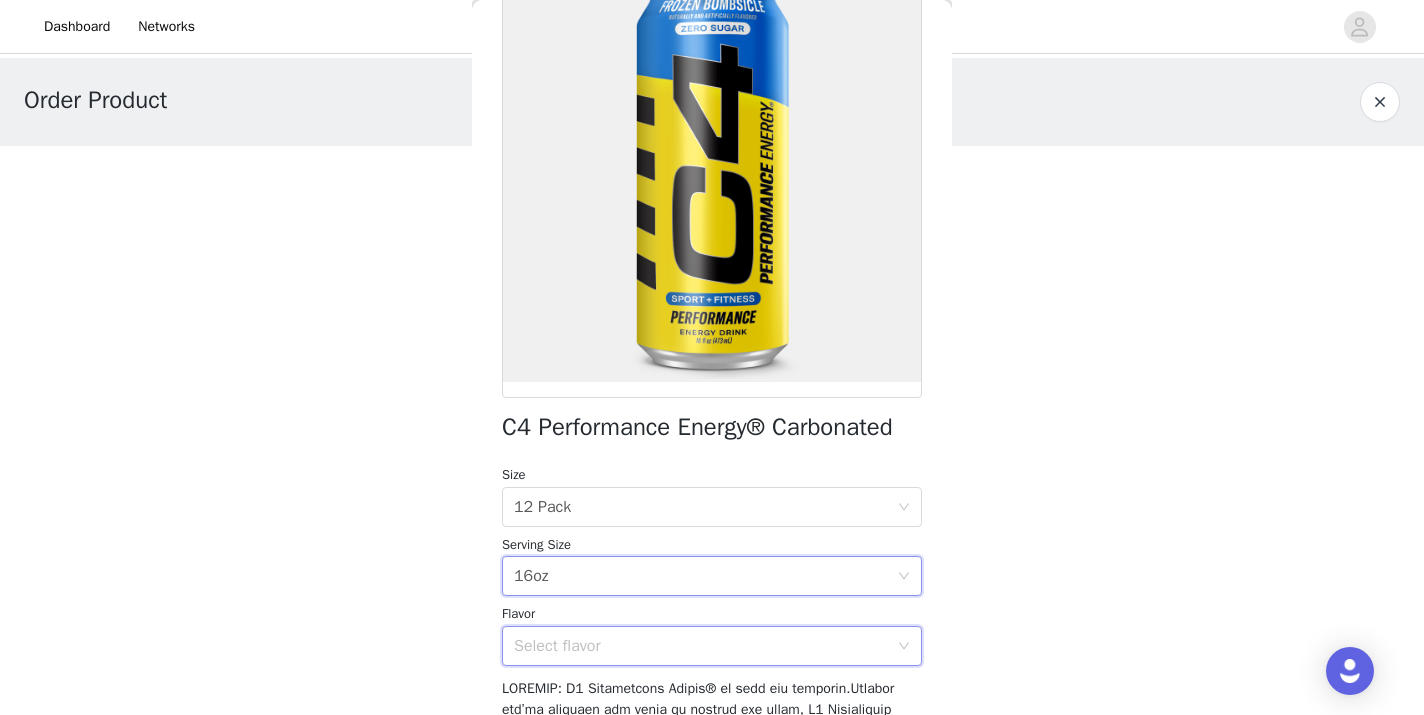 click on "Select flavor" at bounding box center [705, 646] 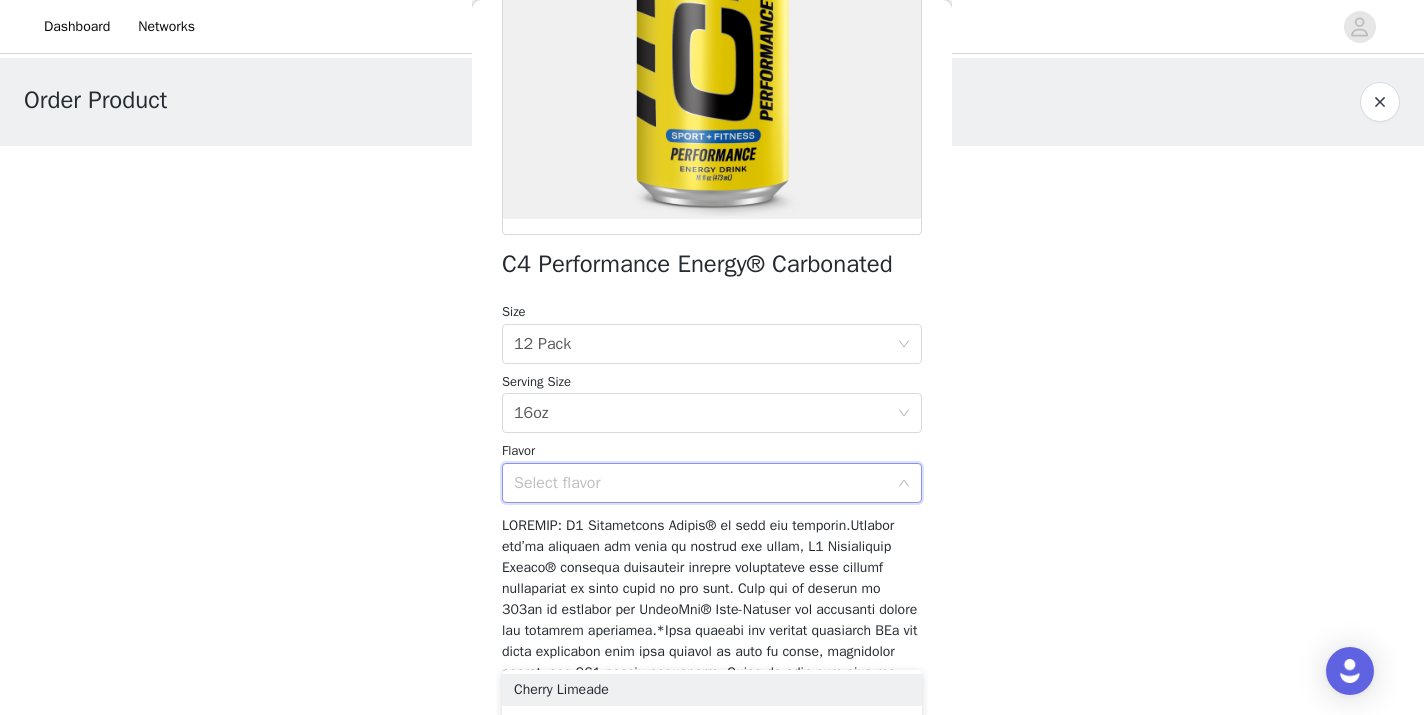 scroll, scrollTop: 350, scrollLeft: 0, axis: vertical 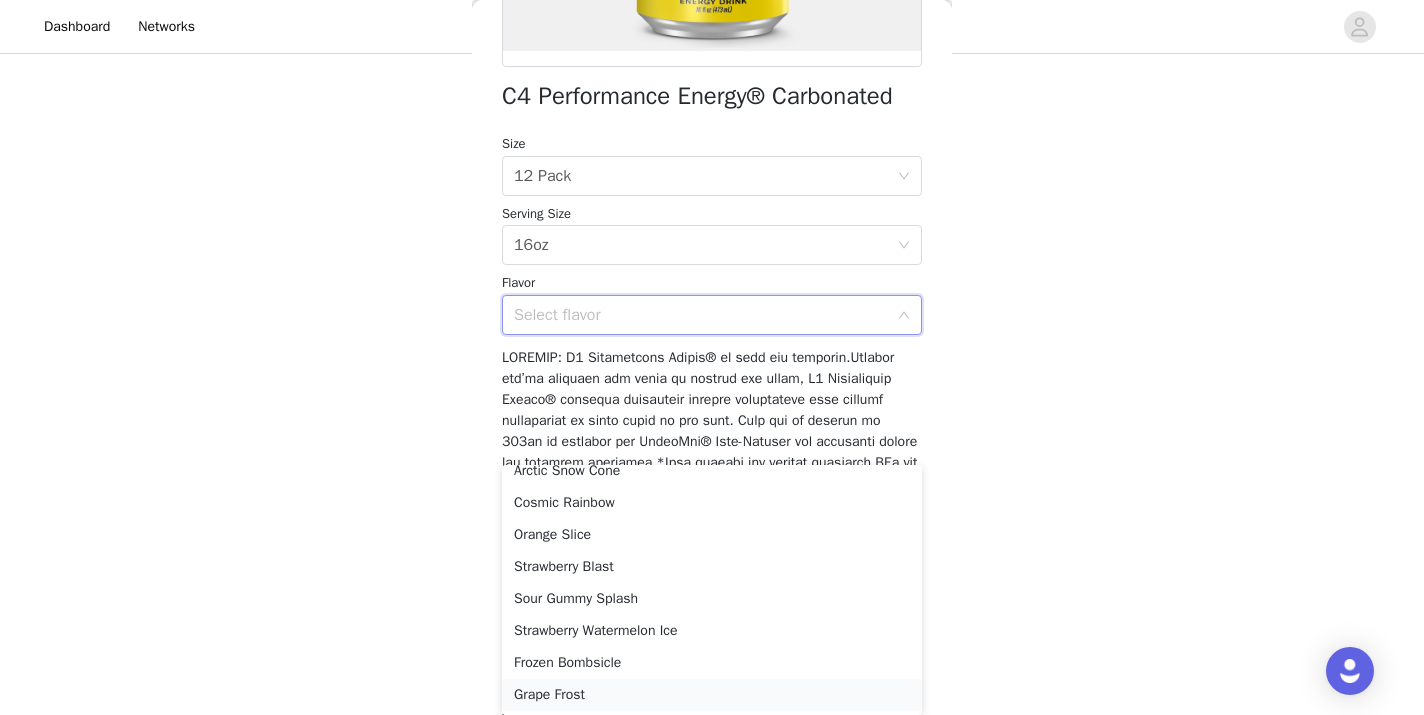 click on "Grape Frost" at bounding box center (712, 695) 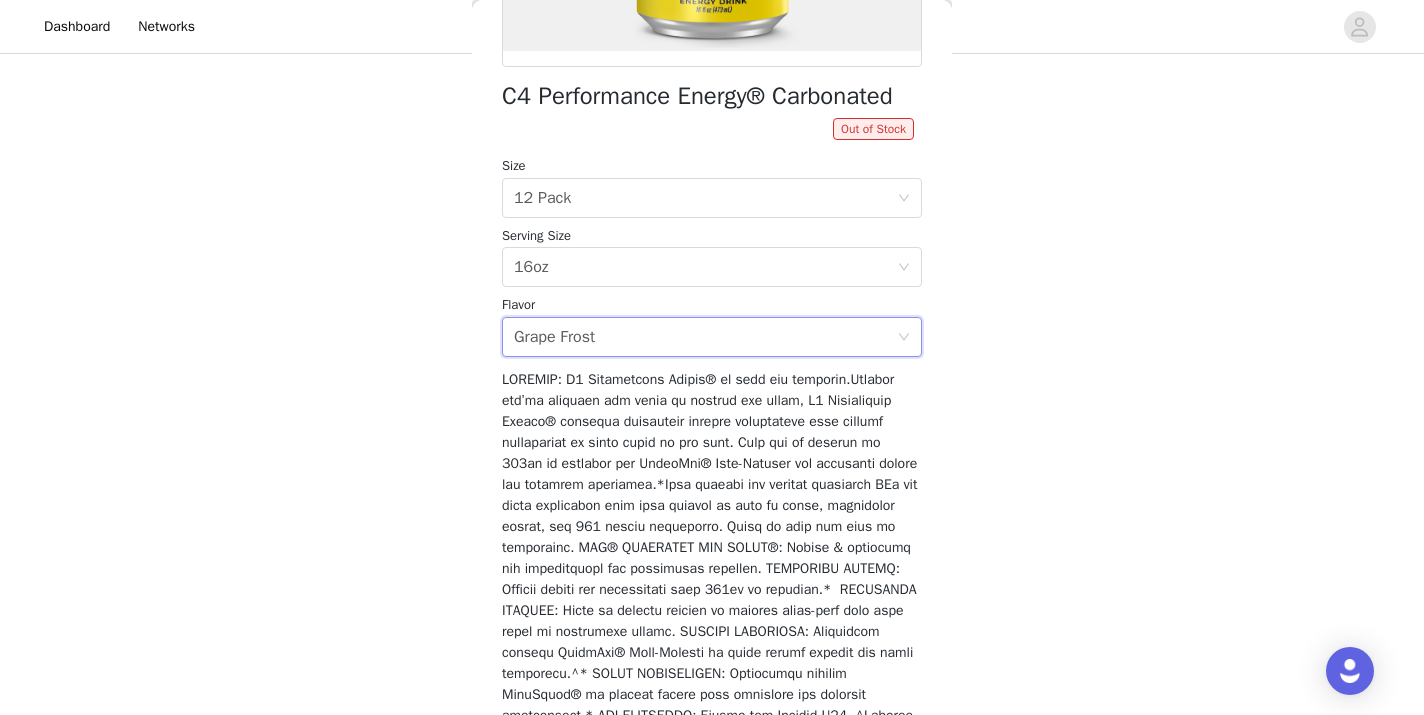 scroll, scrollTop: 0, scrollLeft: 0, axis: both 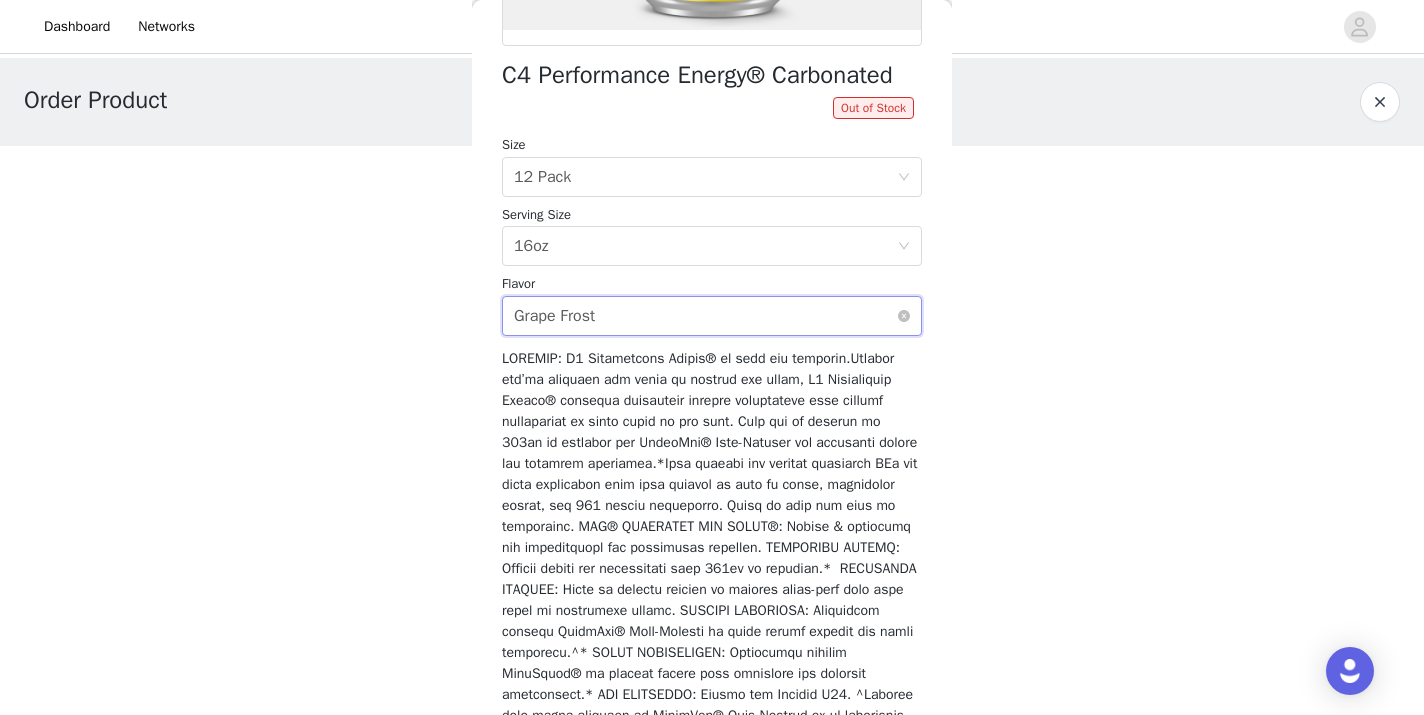 click on "Grape Frost" at bounding box center [554, 316] 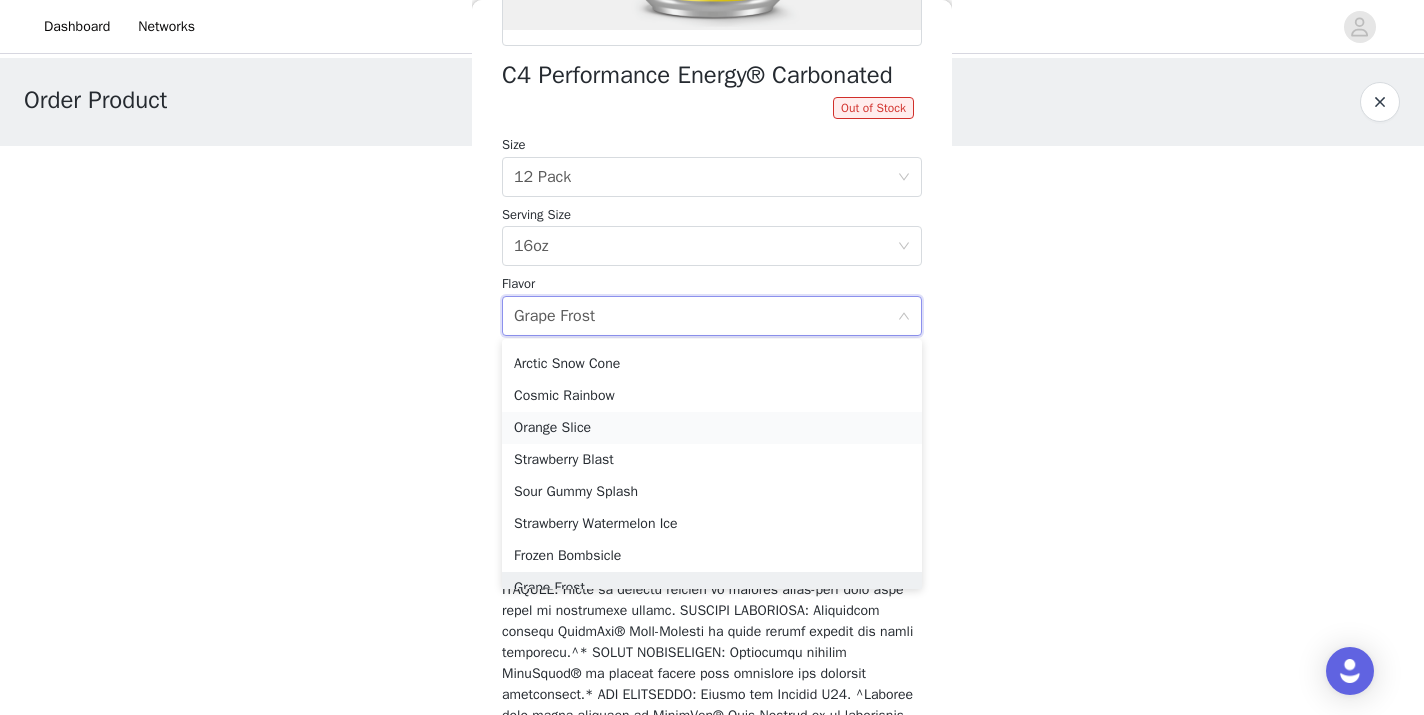scroll, scrollTop: 78, scrollLeft: 0, axis: vertical 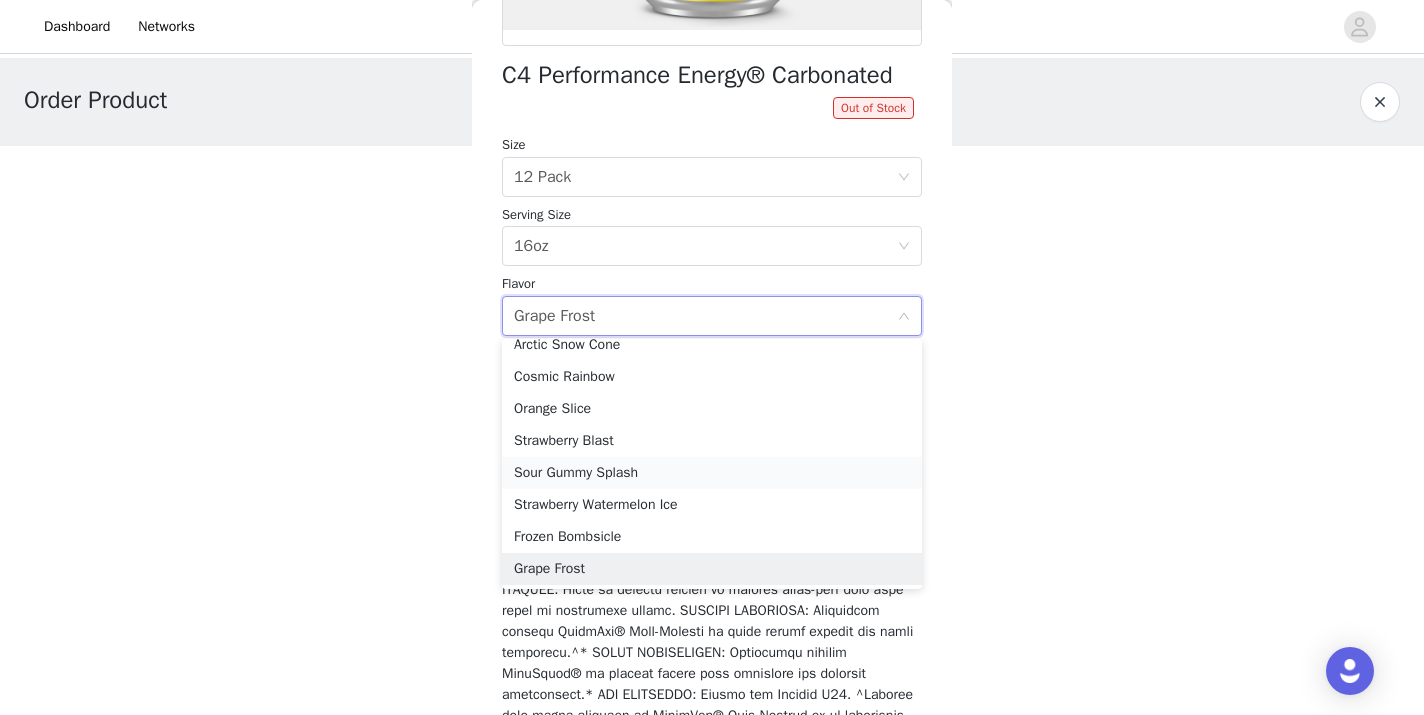 click on "Sour Gummy Splash" at bounding box center [712, 473] 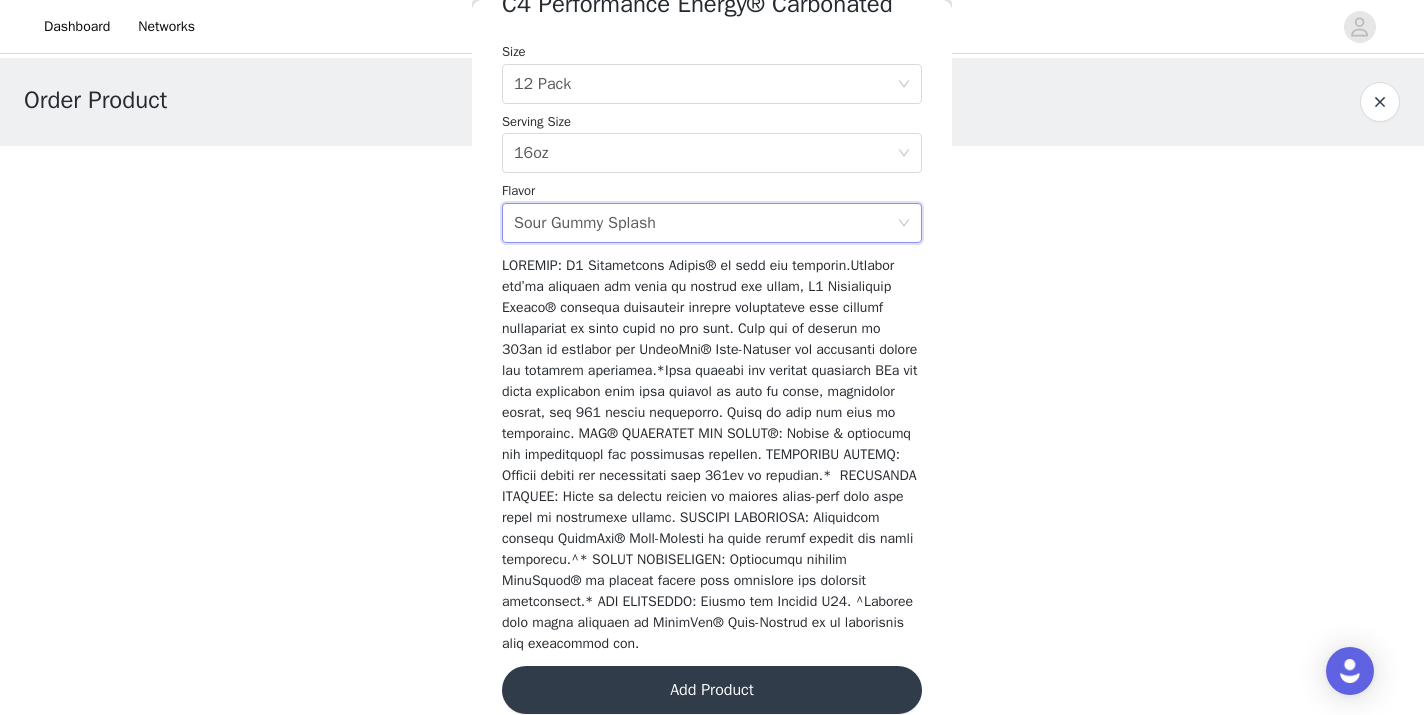 scroll, scrollTop: 618, scrollLeft: 0, axis: vertical 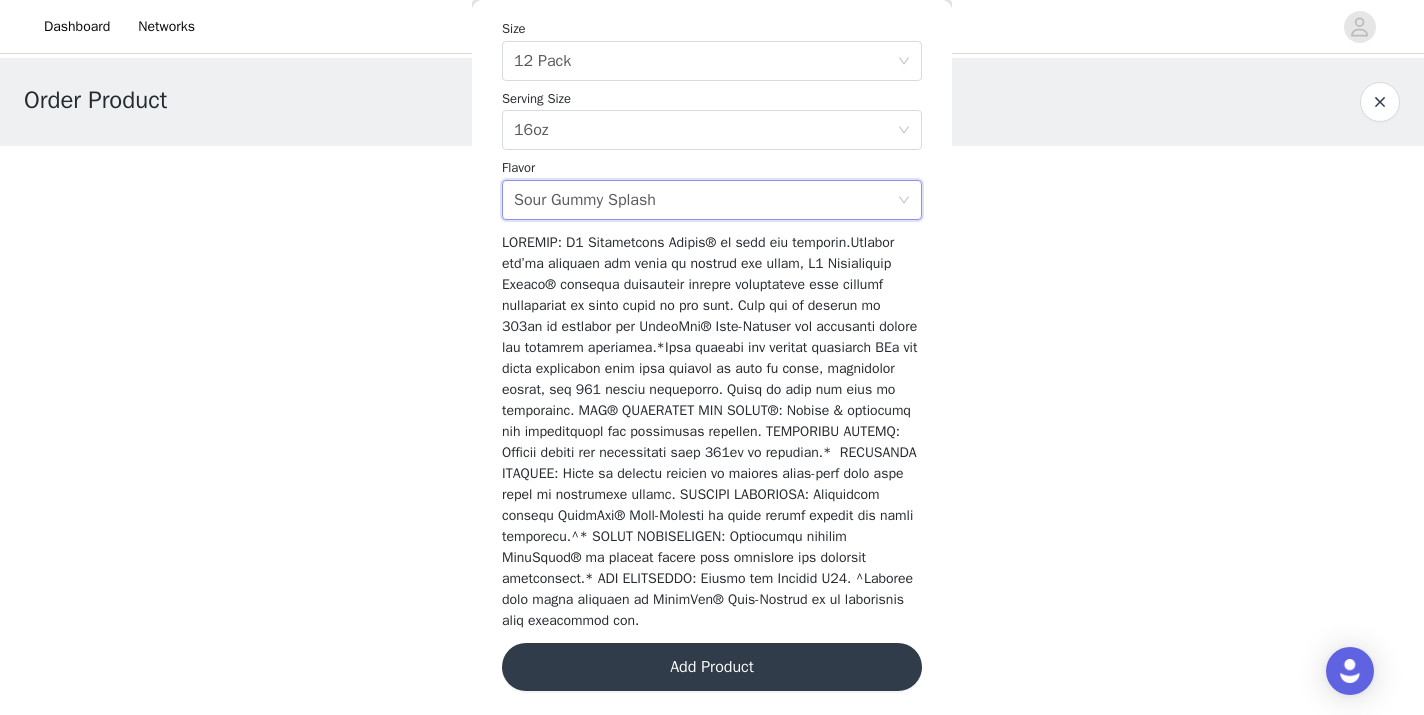 click on "Add Product" at bounding box center (712, 667) 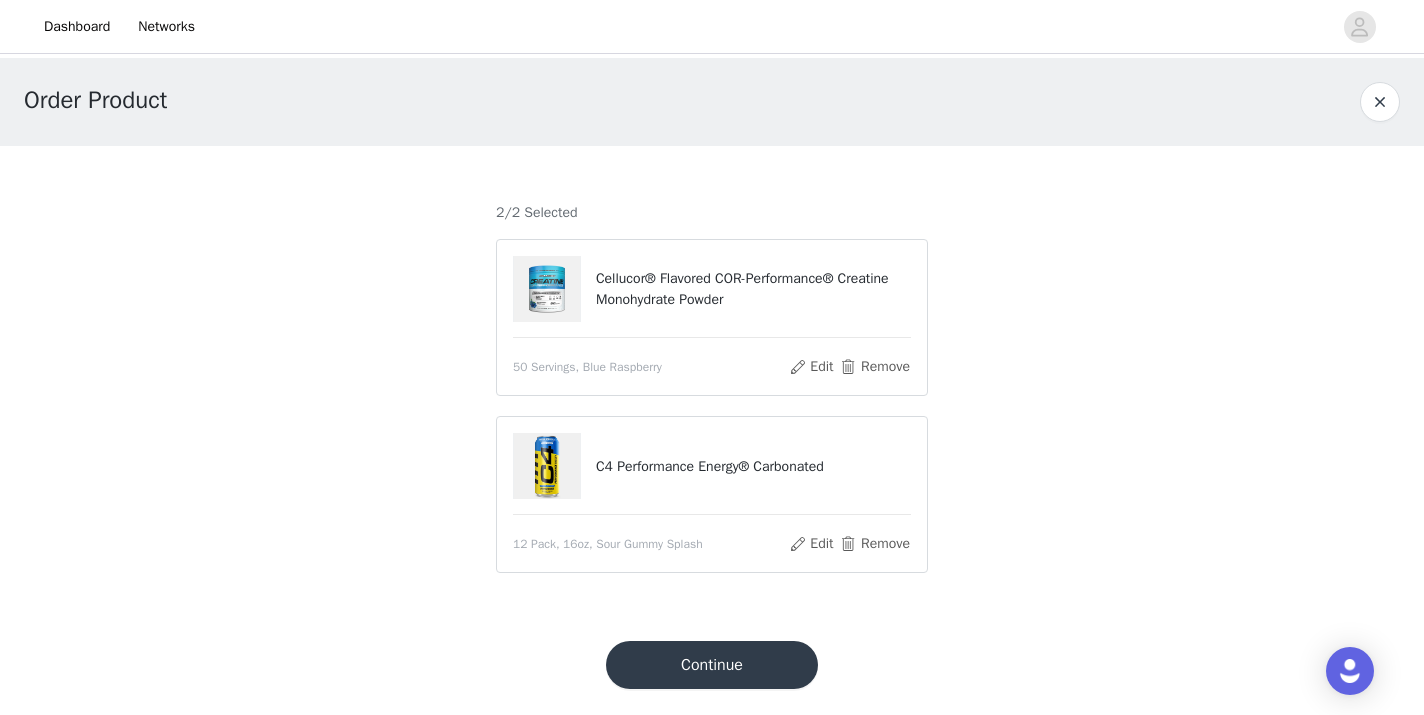 click on "Continue" at bounding box center [712, 665] 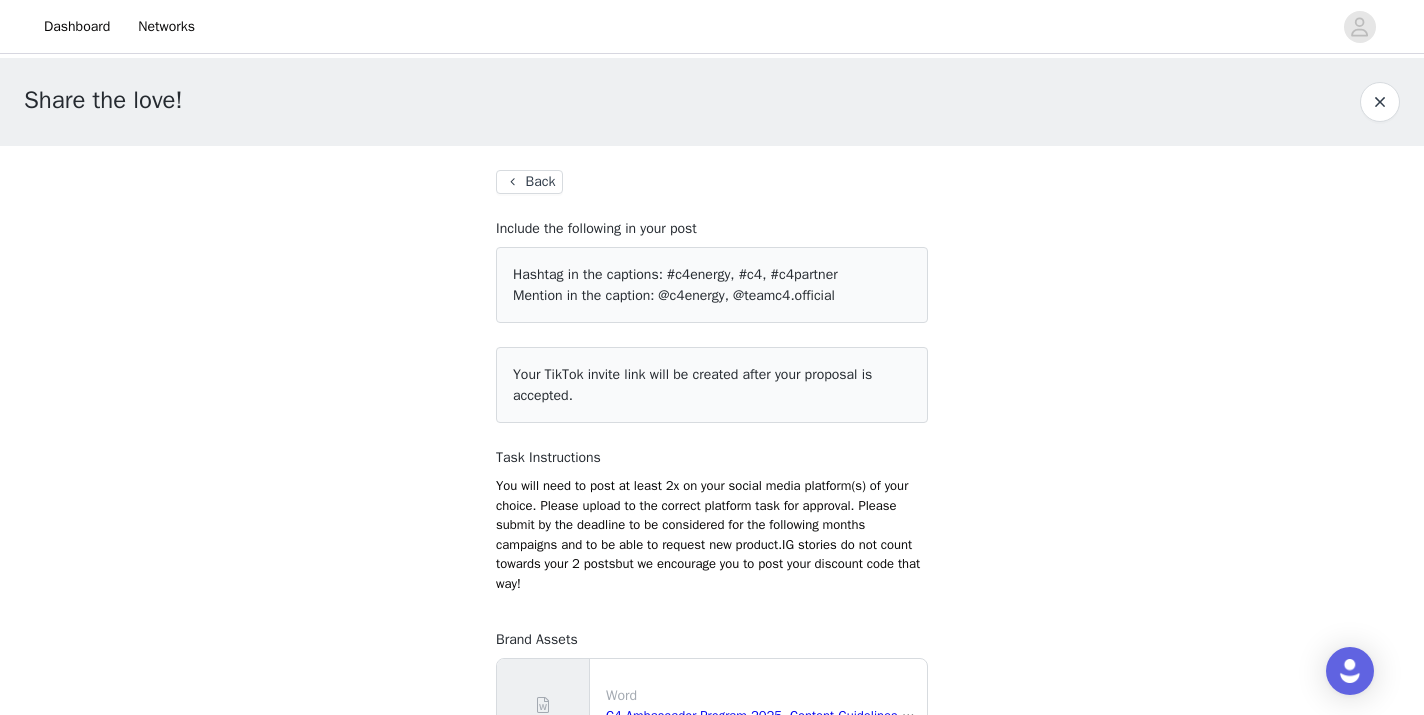 click on "Back" at bounding box center (529, 182) 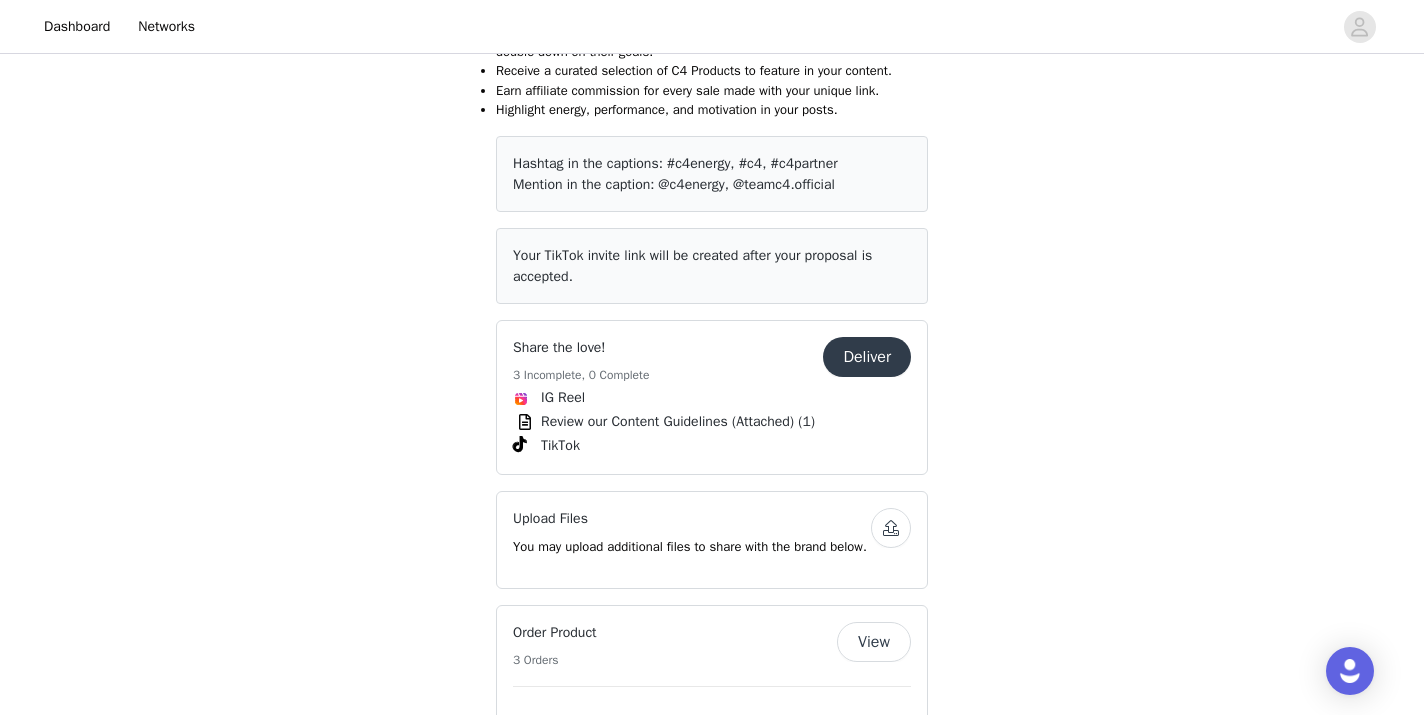 scroll, scrollTop: 653, scrollLeft: 0, axis: vertical 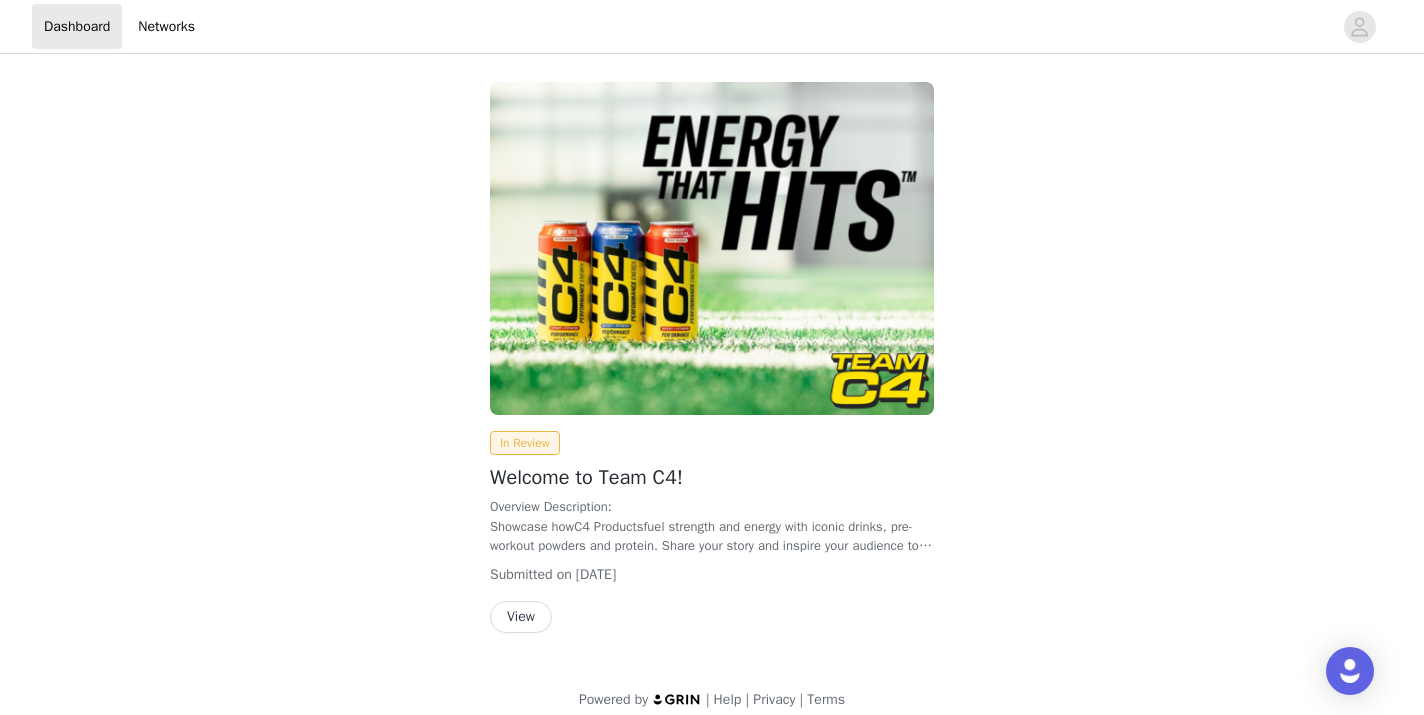 click on "Overview Description: Showcase how  C4 Products  fuel strength and energy with iconic drinks, pre-workout powders and protein. Share your story and inspire your audience to double down on their goals." at bounding box center (712, 526) 